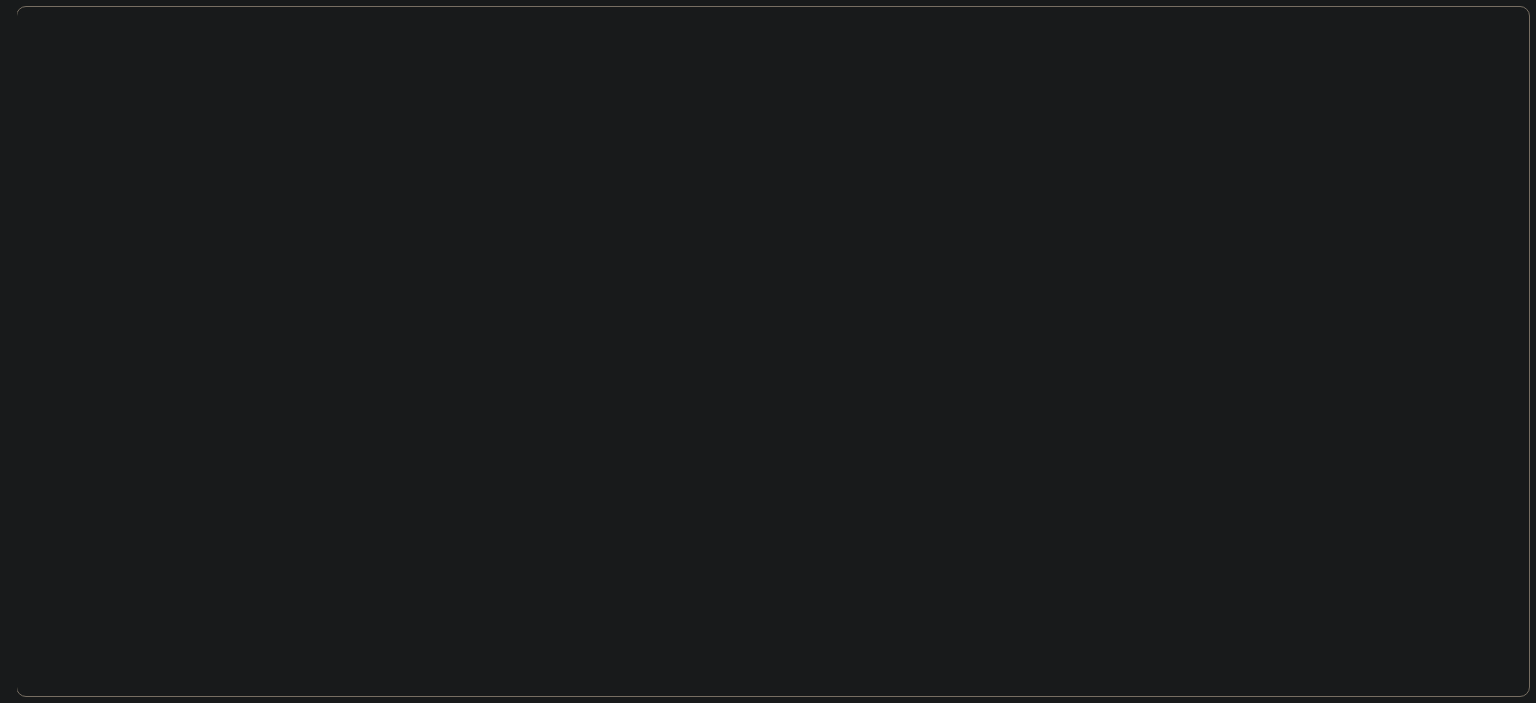 scroll, scrollTop: 0, scrollLeft: 0, axis: both 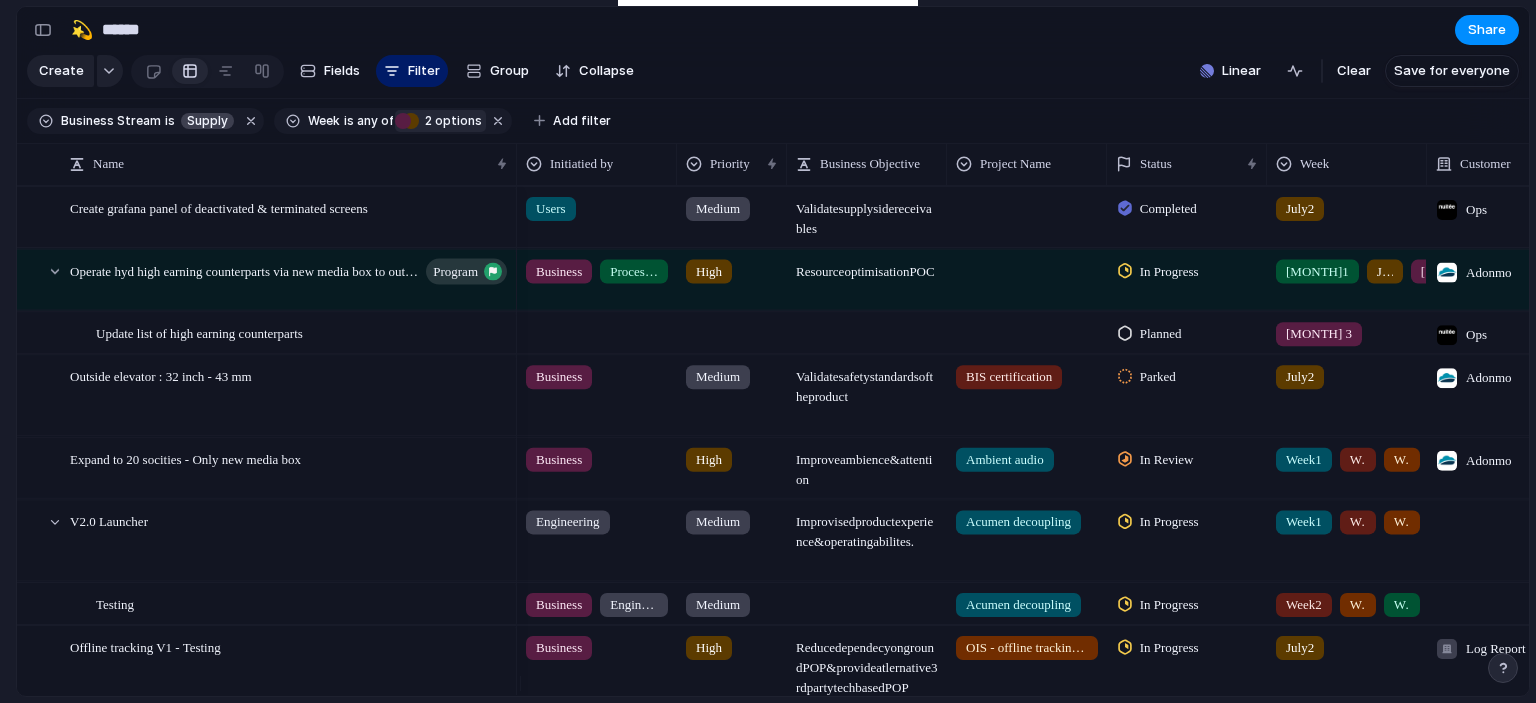 click on "2   options" at bounding box center [450, 121] 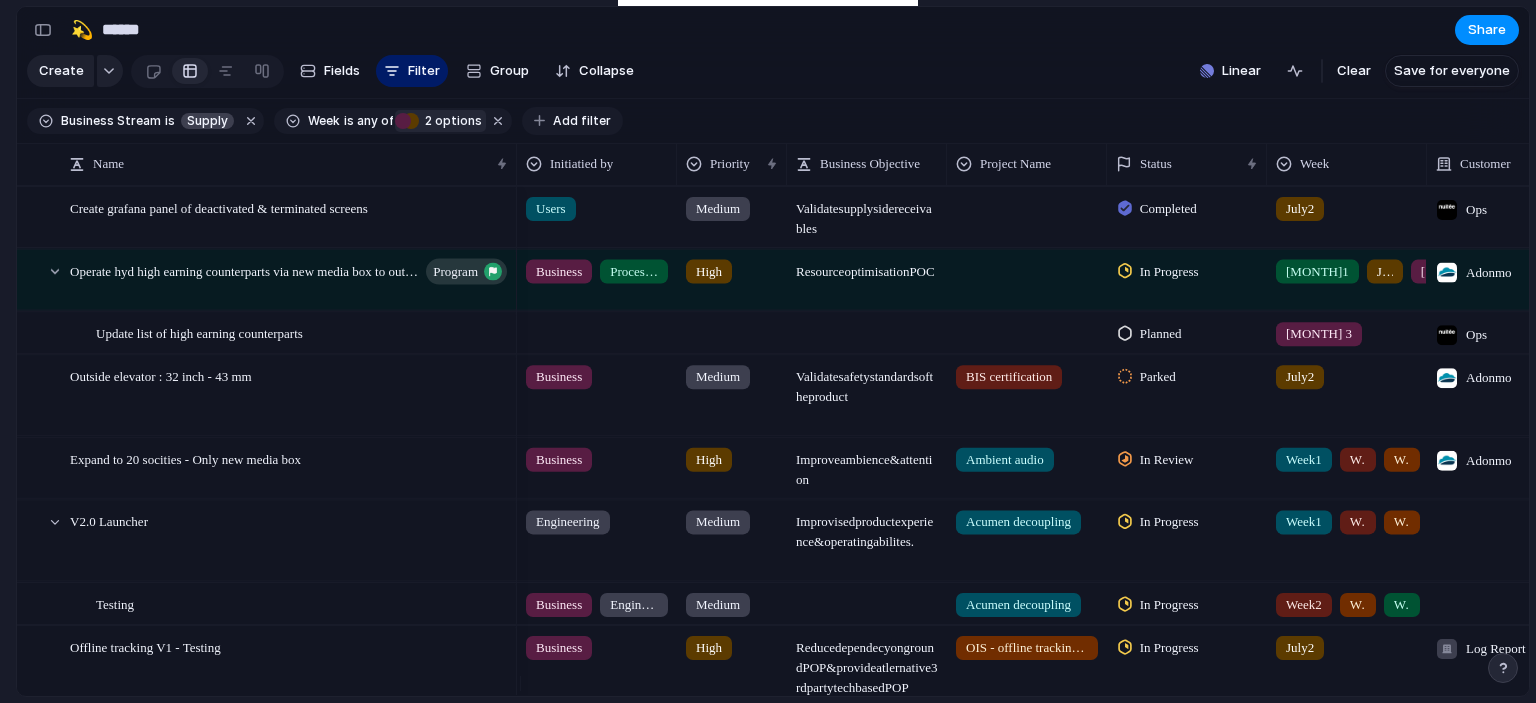 click on "Add filter" at bounding box center [572, 121] 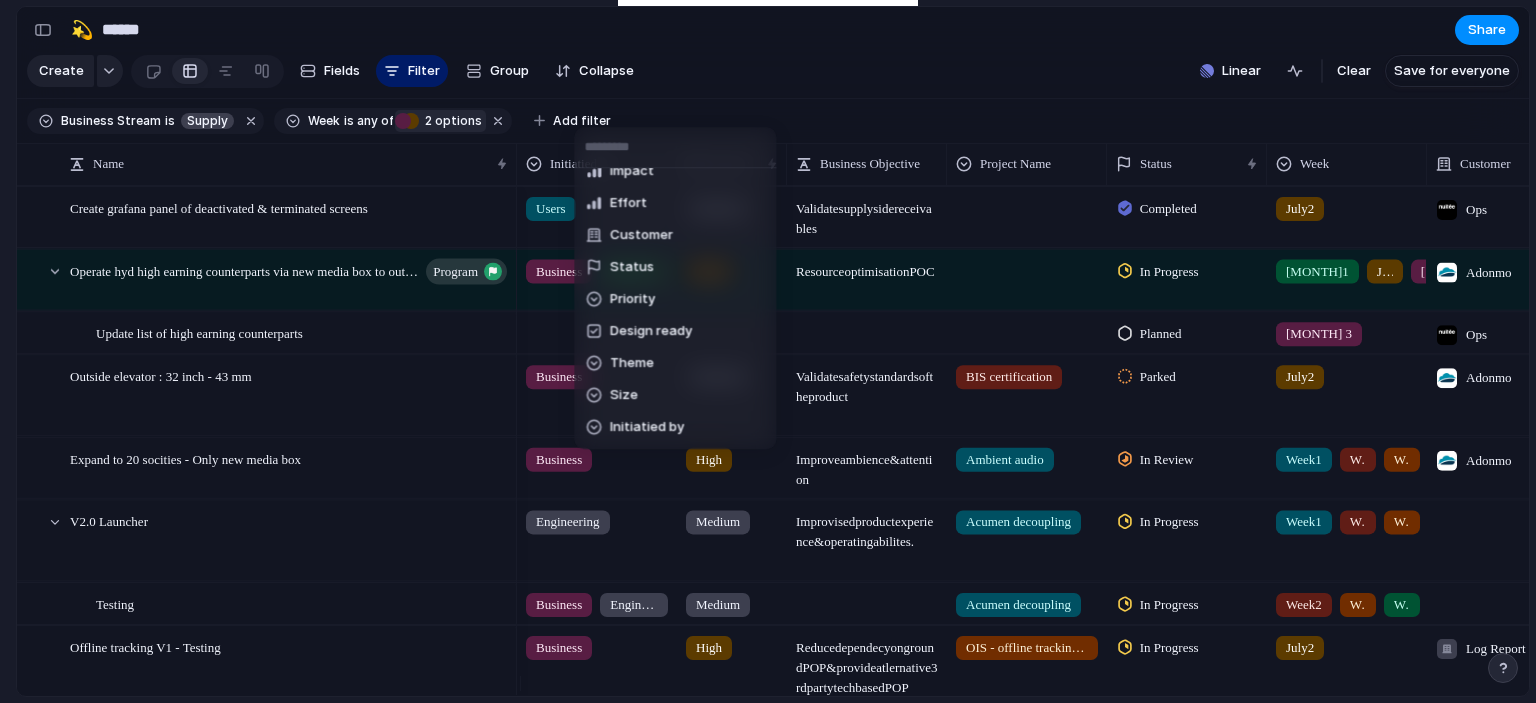scroll, scrollTop: 220, scrollLeft: 0, axis: vertical 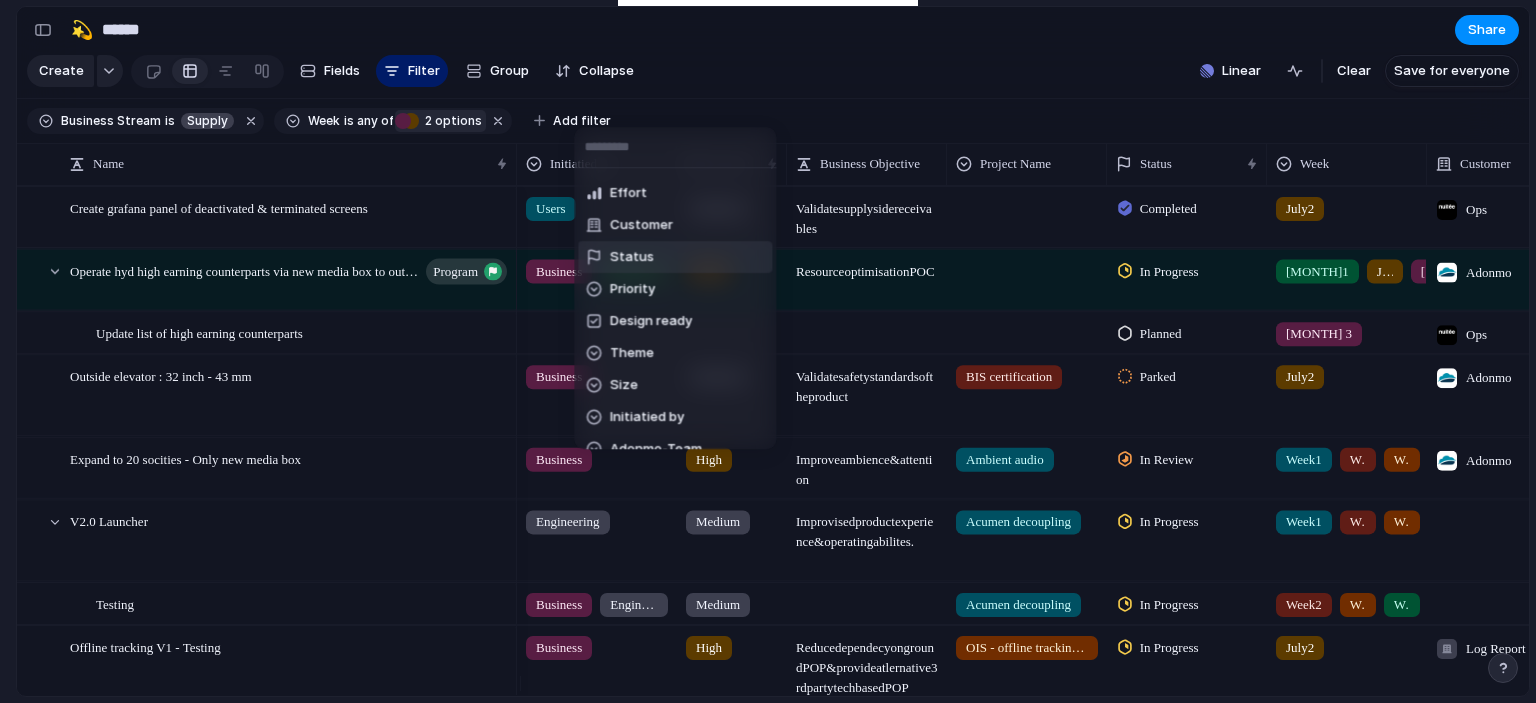 click on "Status" at bounding box center [675, 257] 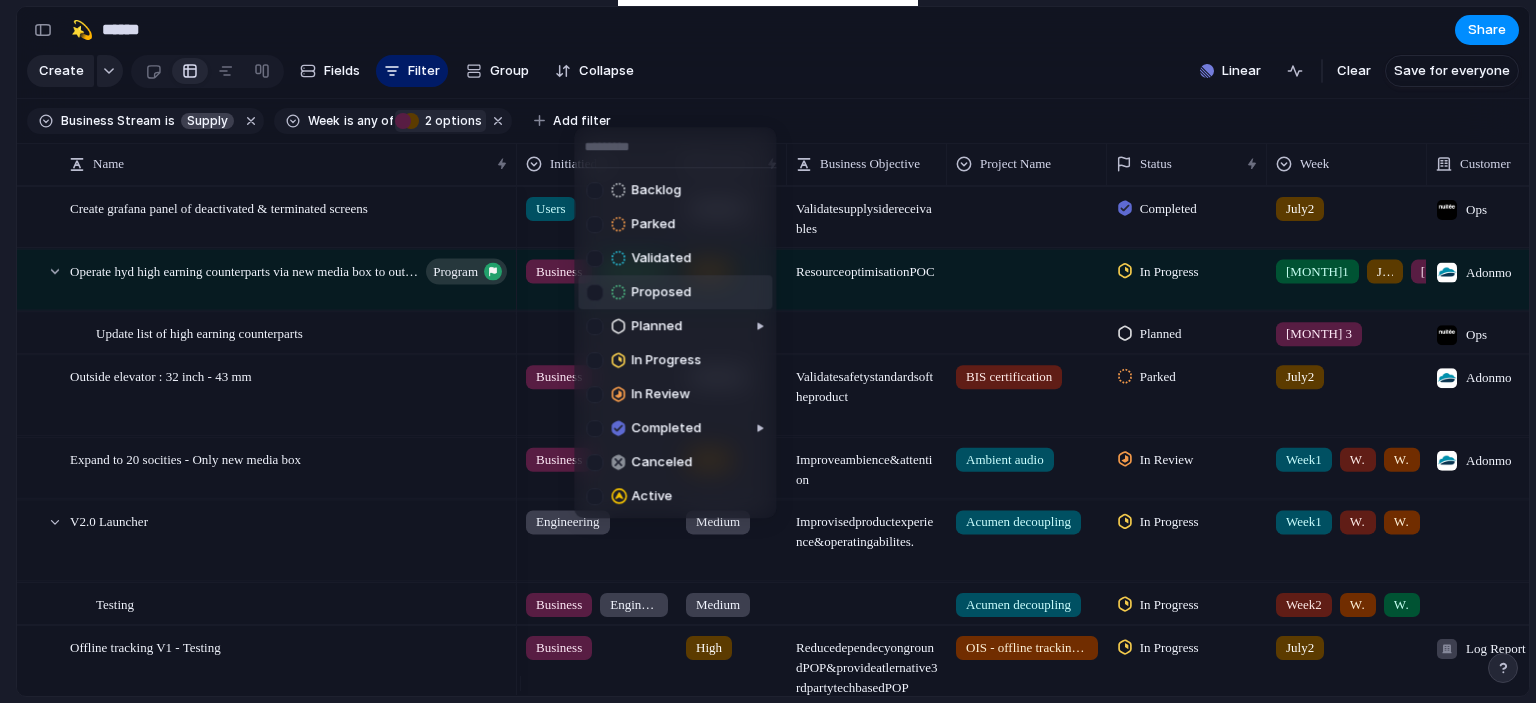 click at bounding box center (594, 292) 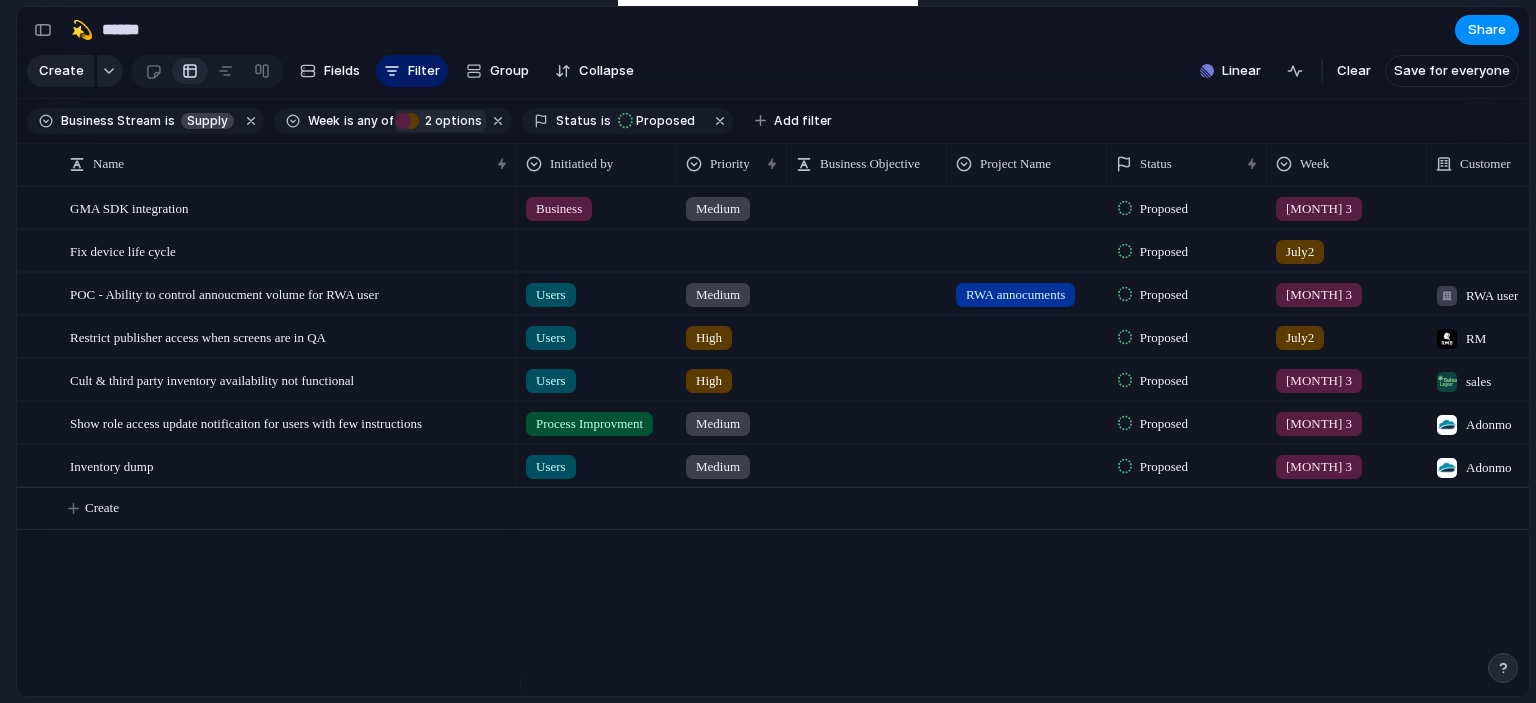 click on "July2" at bounding box center [1300, 252] 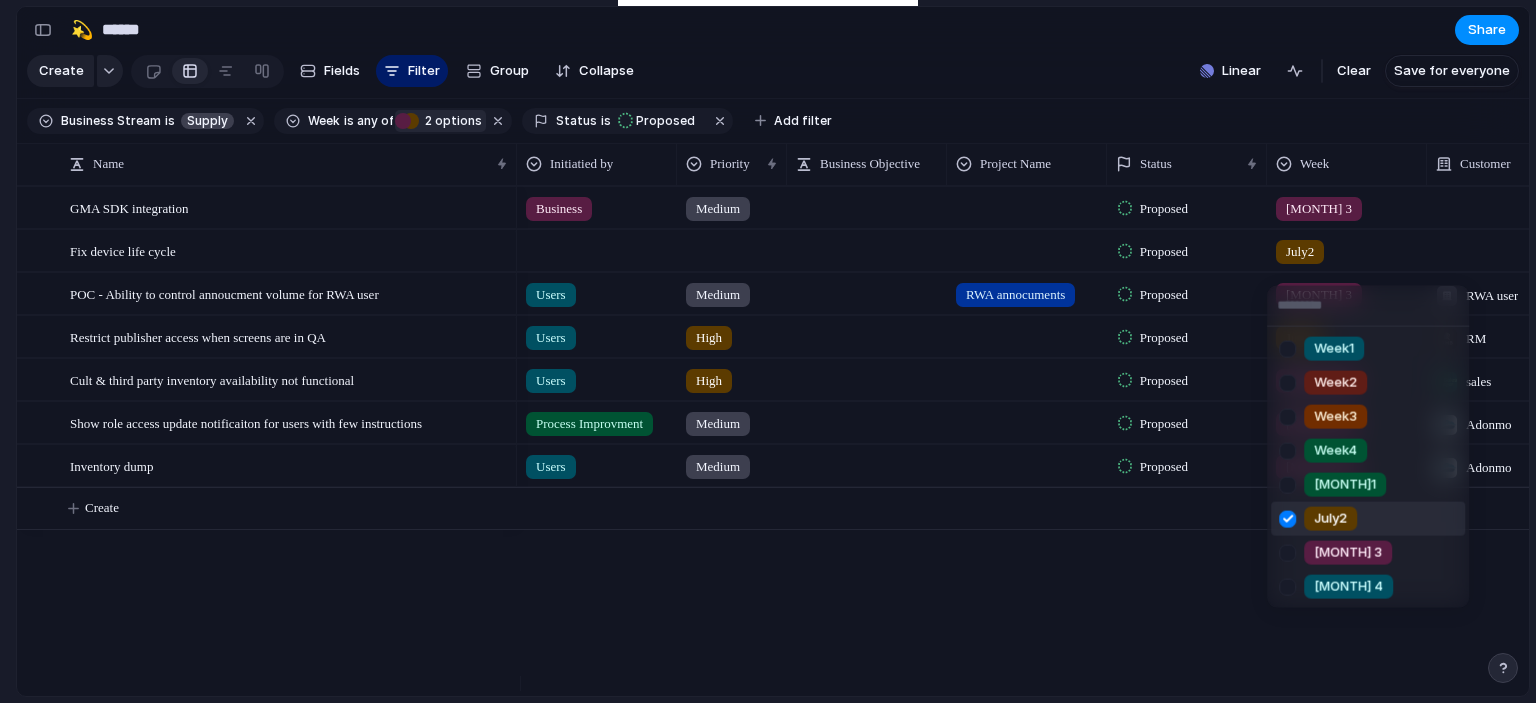 drag, startPoint x: 1295, startPoint y: 553, endPoint x: 1287, endPoint y: 519, distance: 34.928497 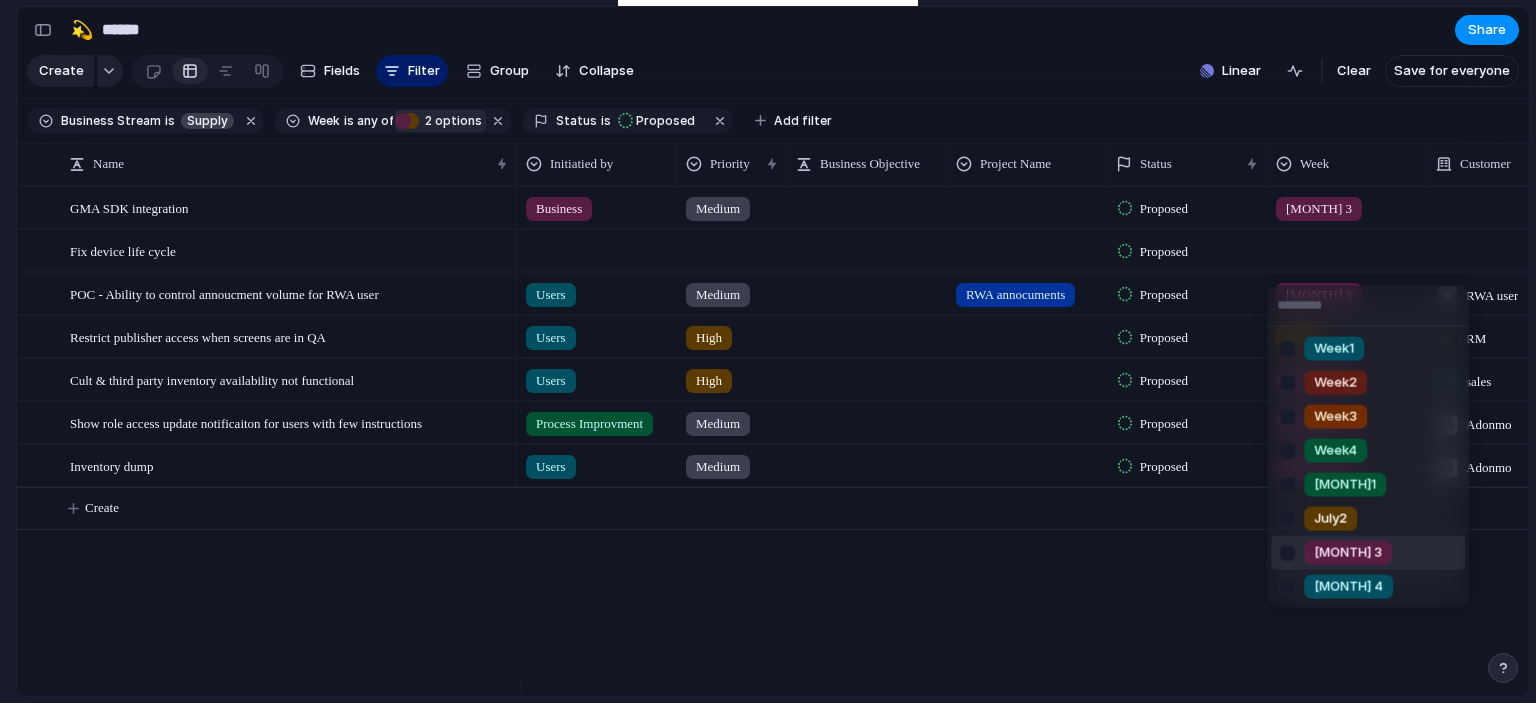 click at bounding box center (1287, 552) 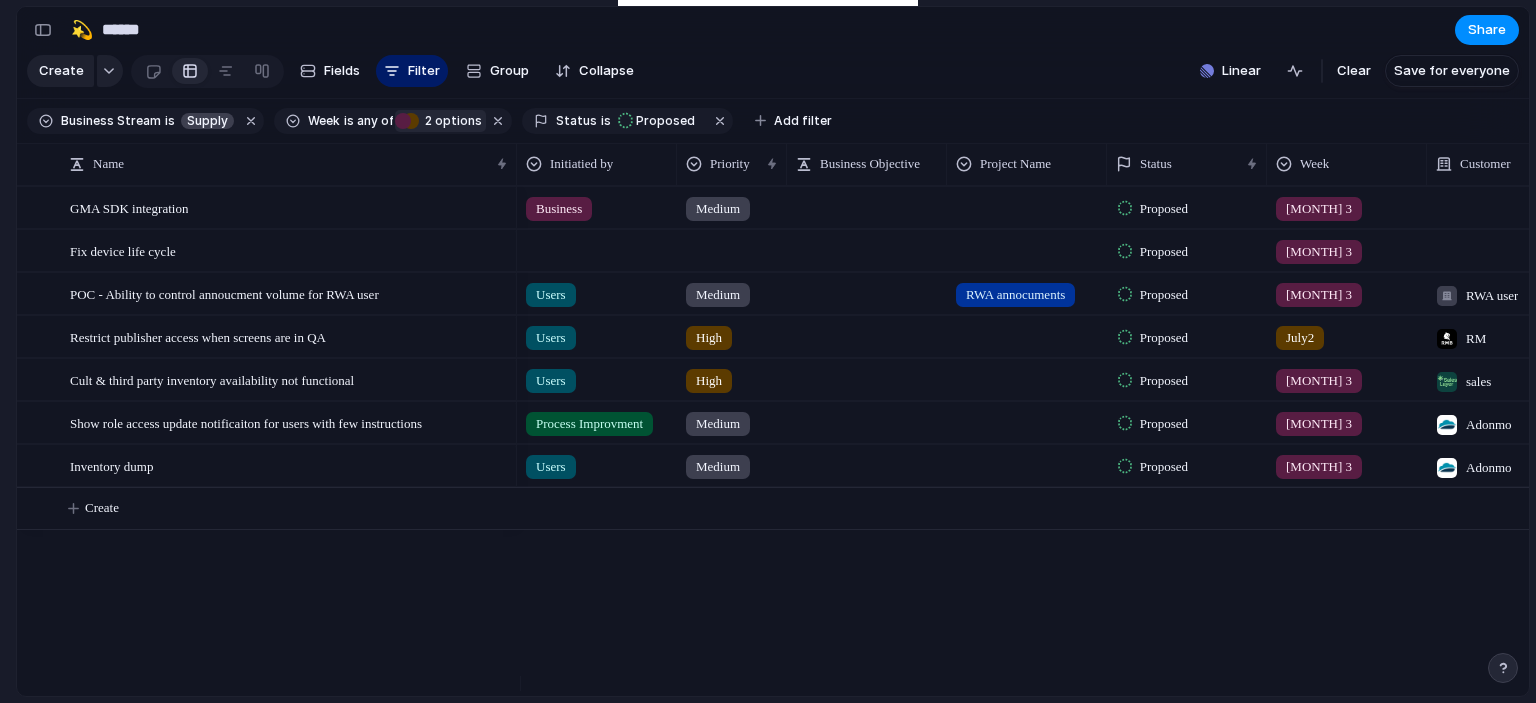 click at bounding box center (1507, 250) 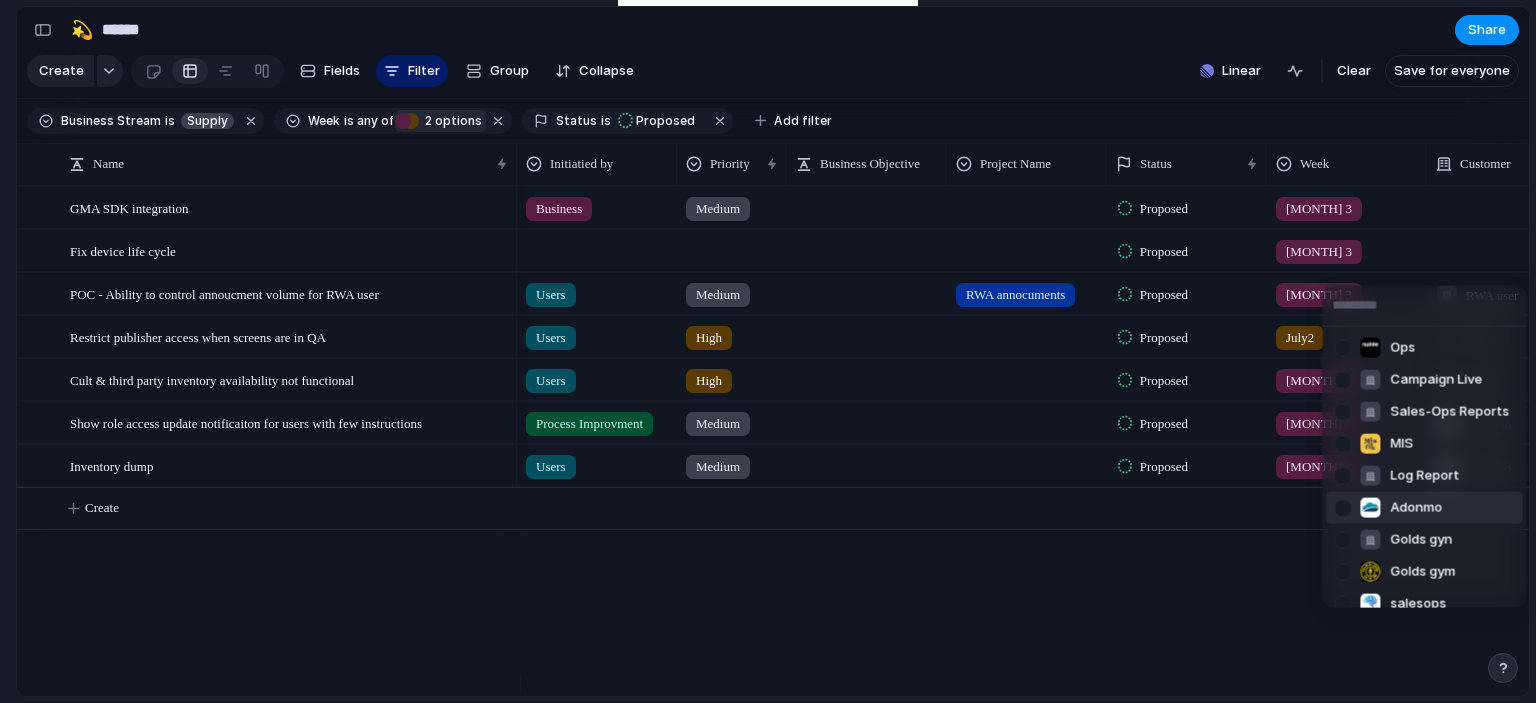 click on "Adonmo" at bounding box center [1416, 507] 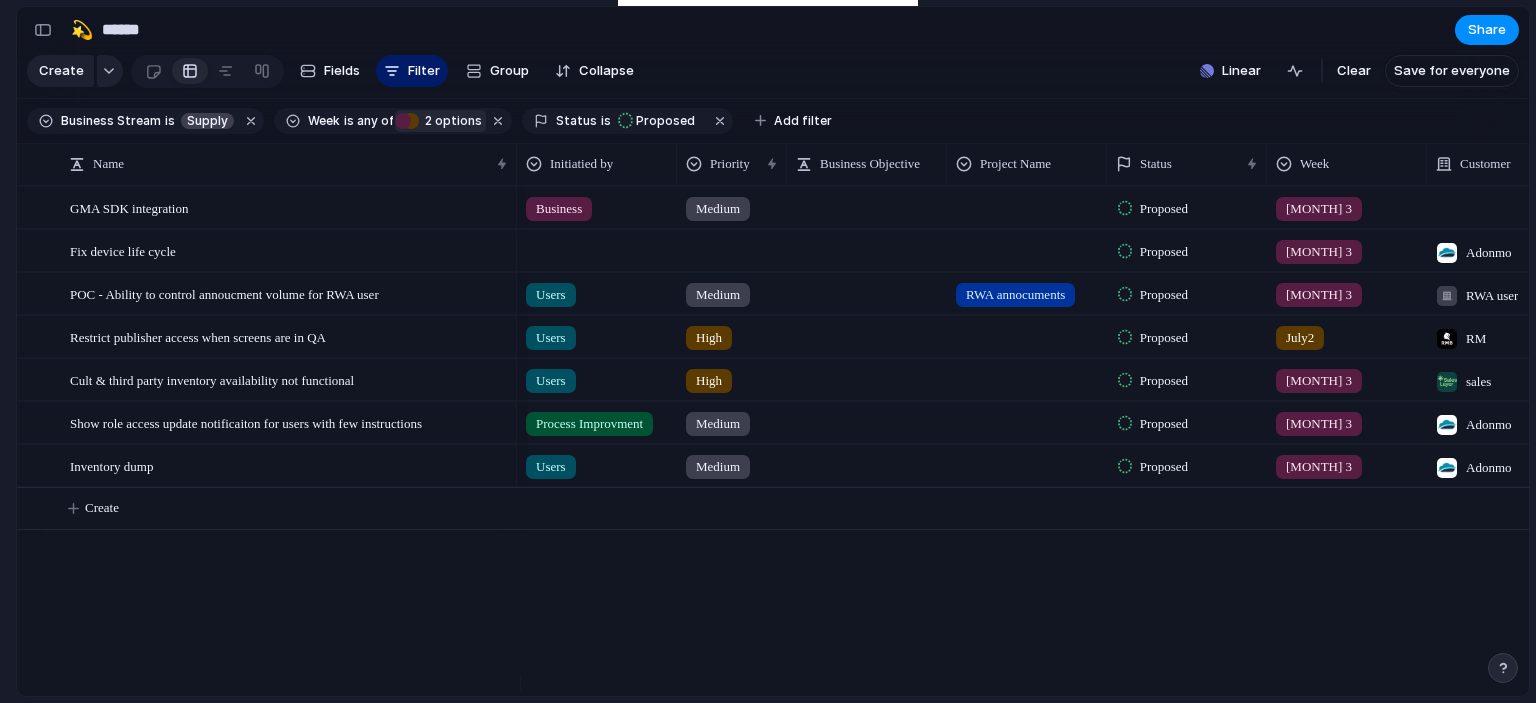 click at bounding box center [732, 247] 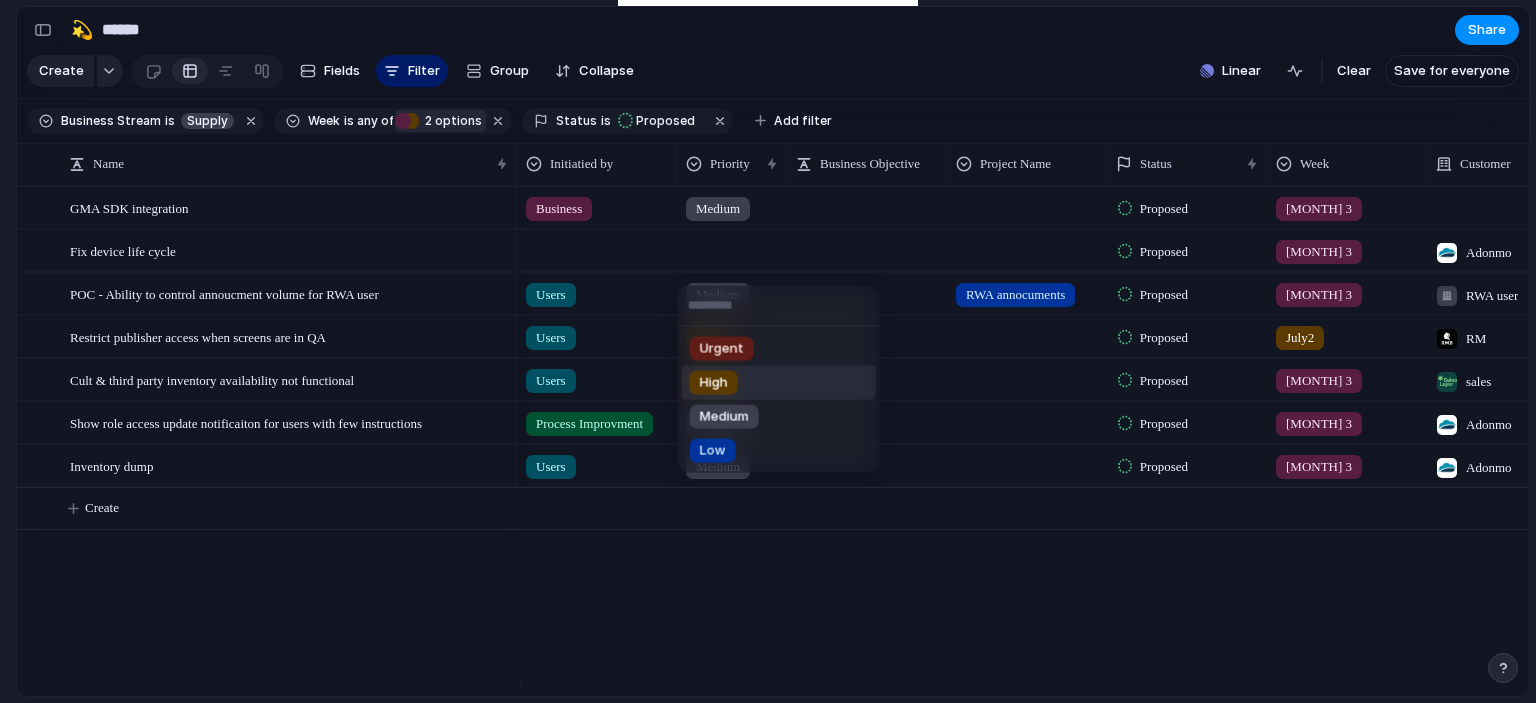 click on "High" at bounding box center [714, 383] 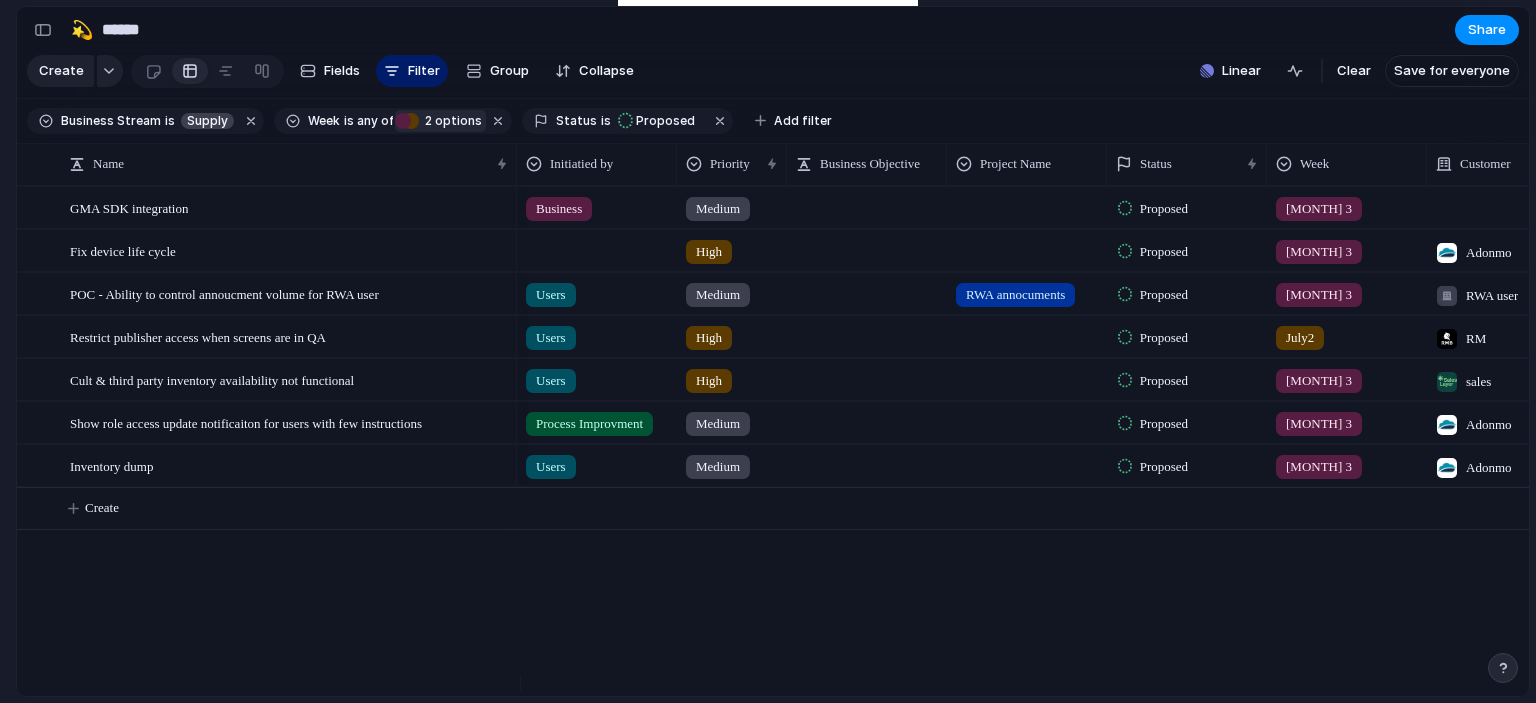 click at bounding box center (597, 247) 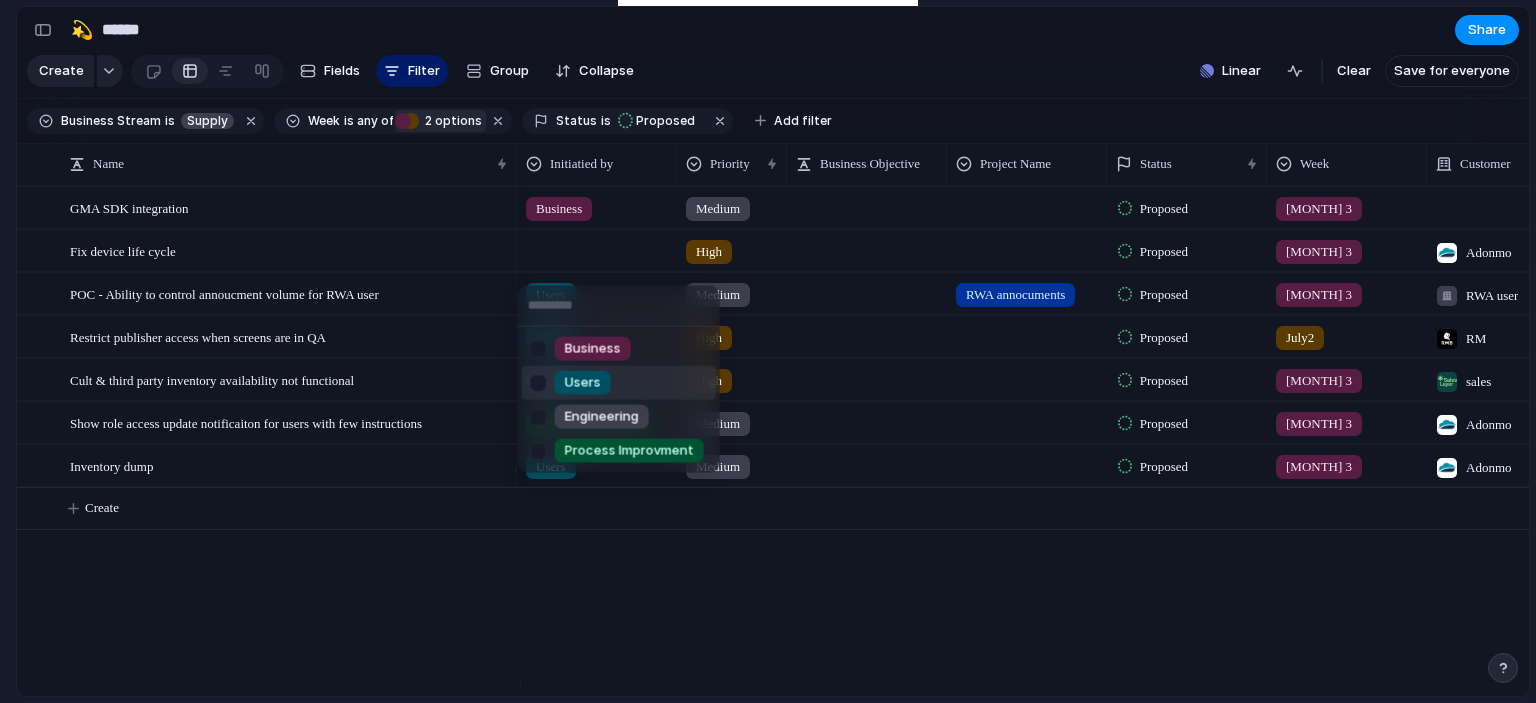 click on "Users" at bounding box center (583, 383) 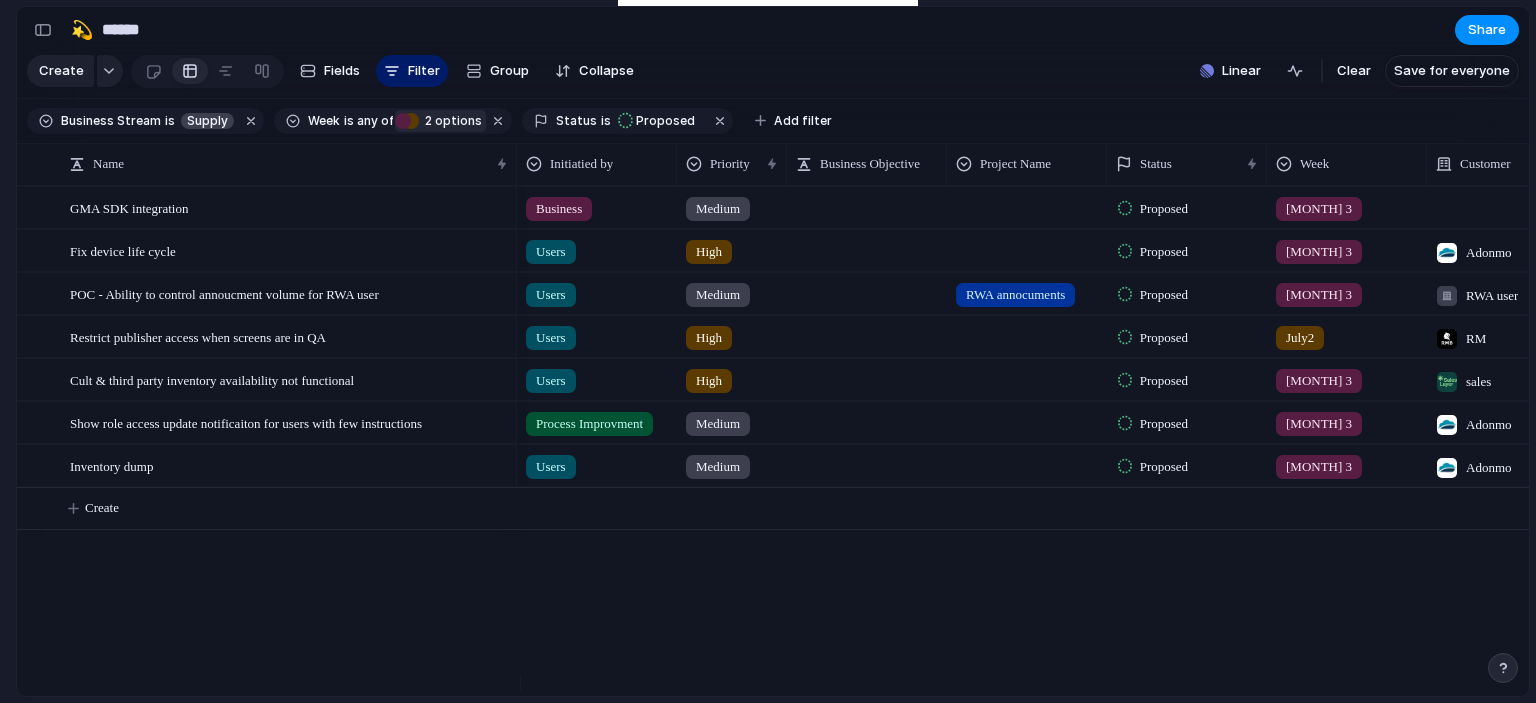 scroll, scrollTop: 0, scrollLeft: 104, axis: horizontal 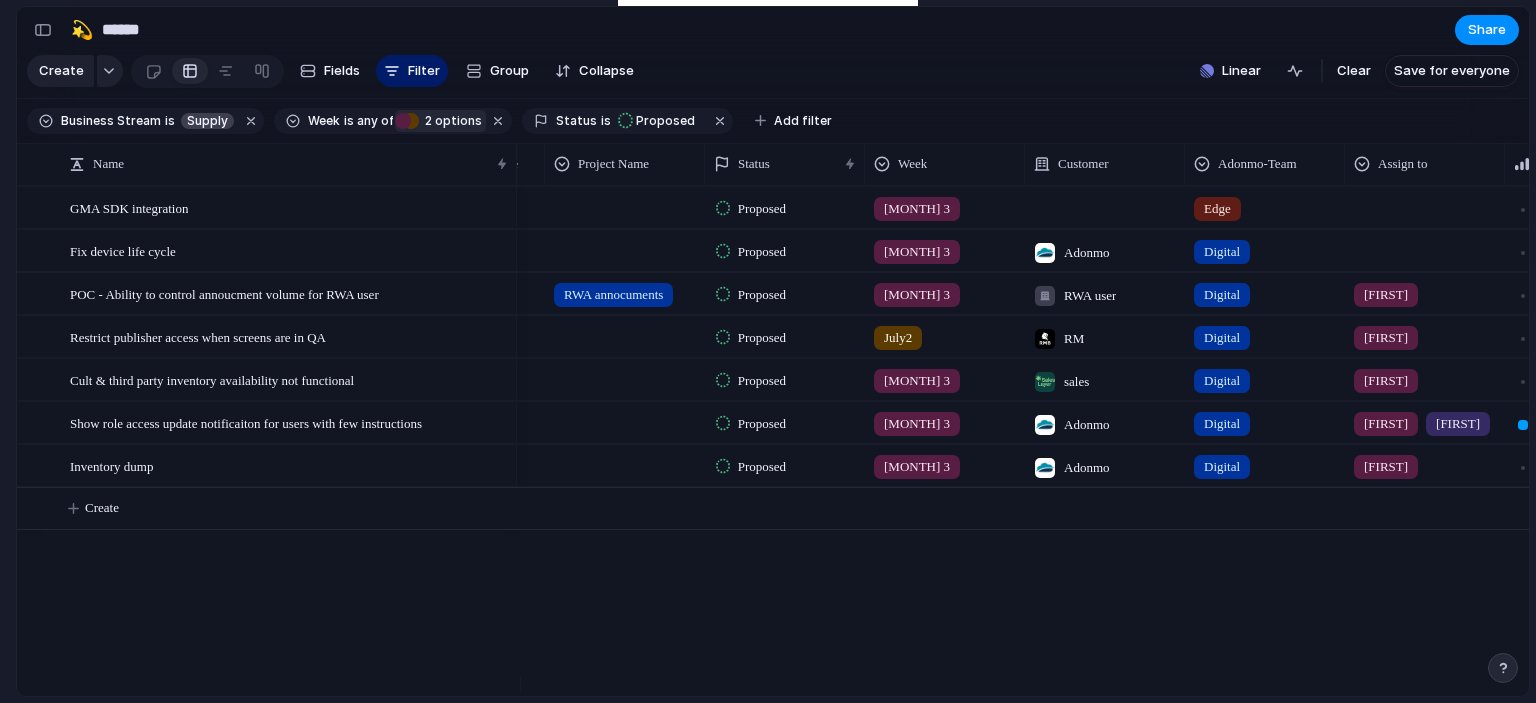 click on "Business Stream	 is Supply Week is any of July 3 July2 2   options Status is Proposed Add filter" at bounding box center [435, 121] 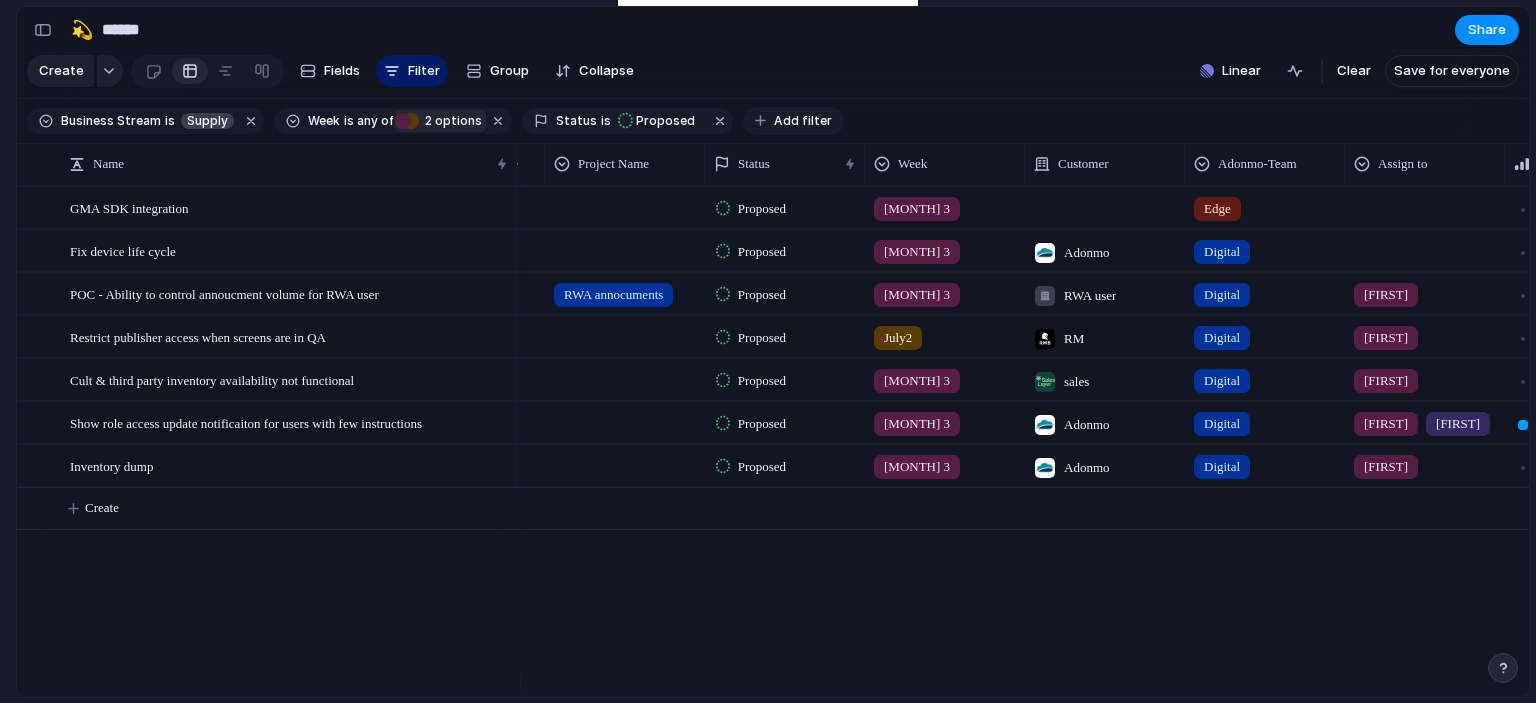 click on "Add filter" at bounding box center [793, 121] 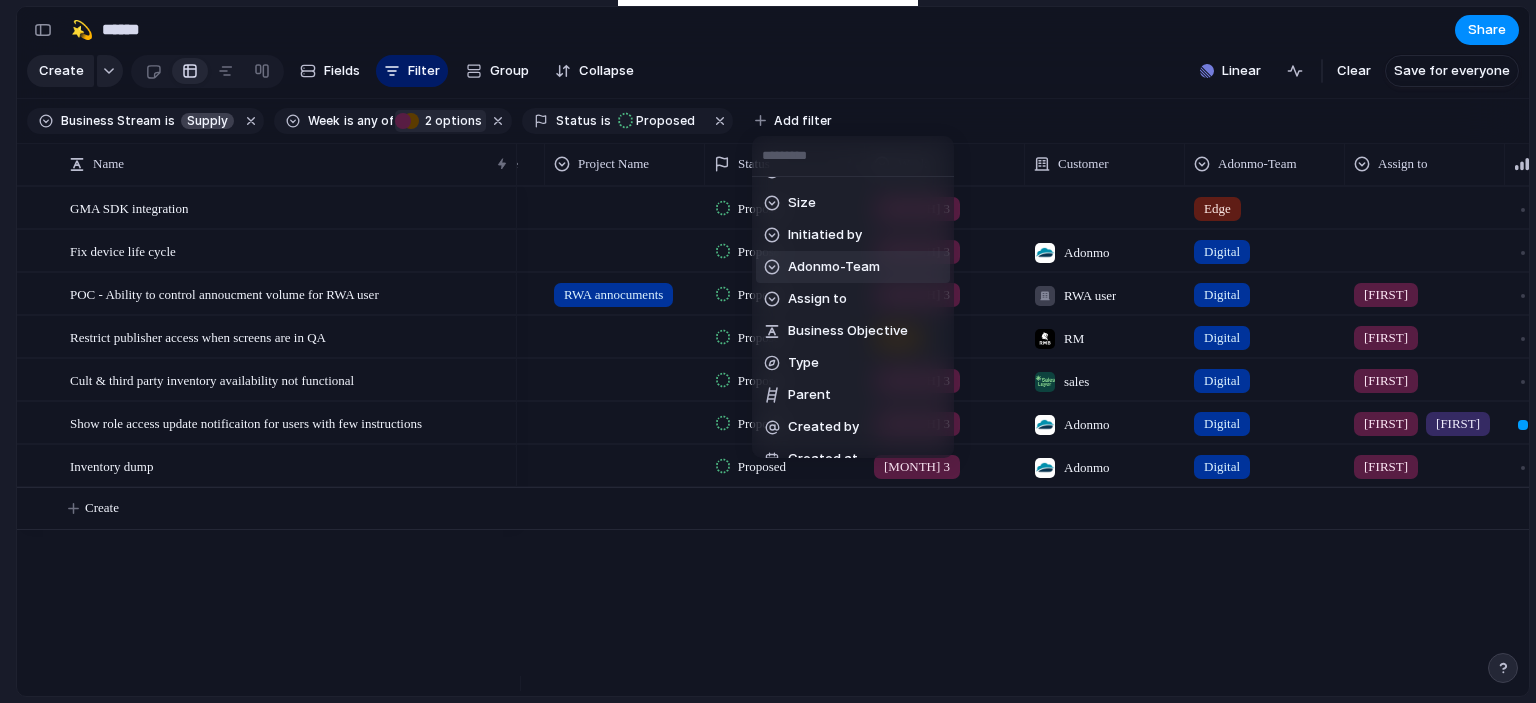 click on "Adonmo-Team" at bounding box center [834, 267] 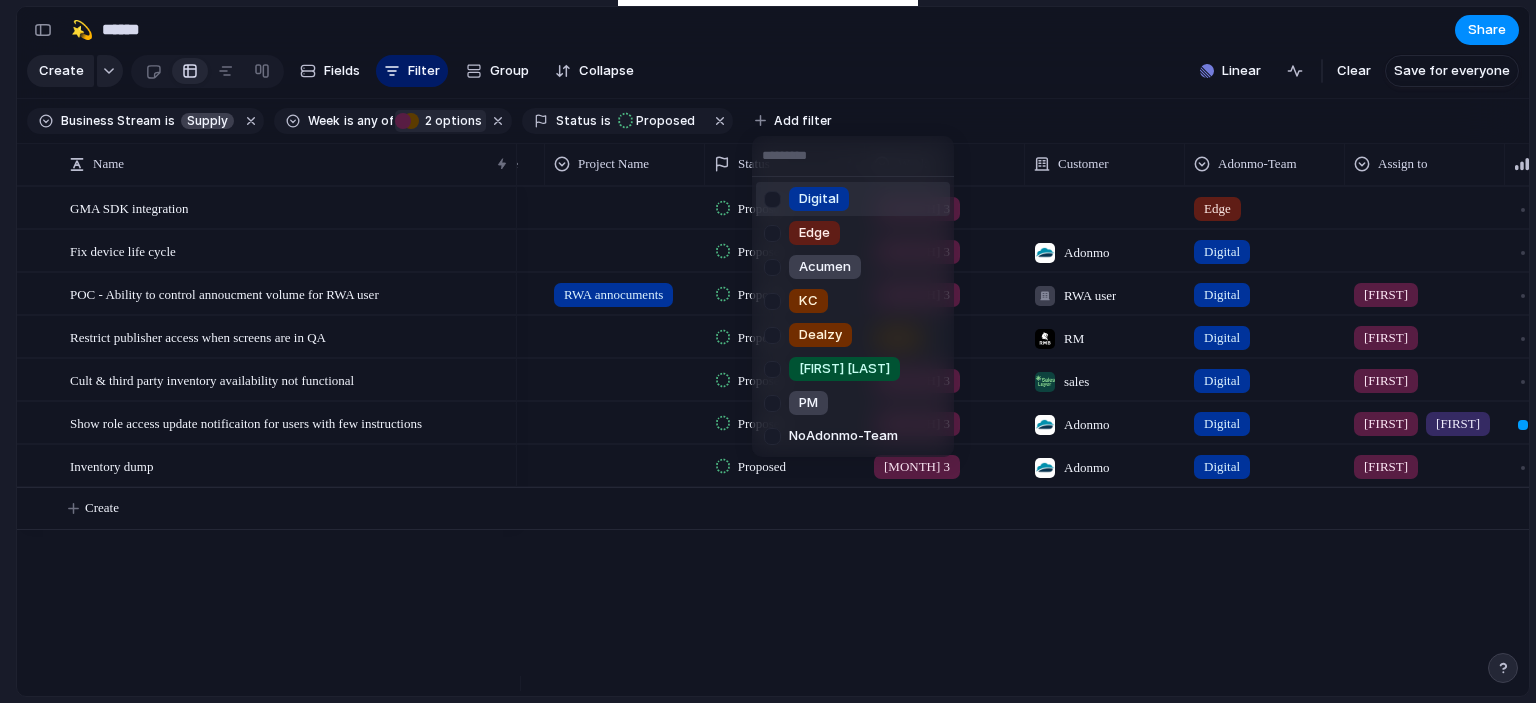 click on "Digital" at bounding box center [819, 199] 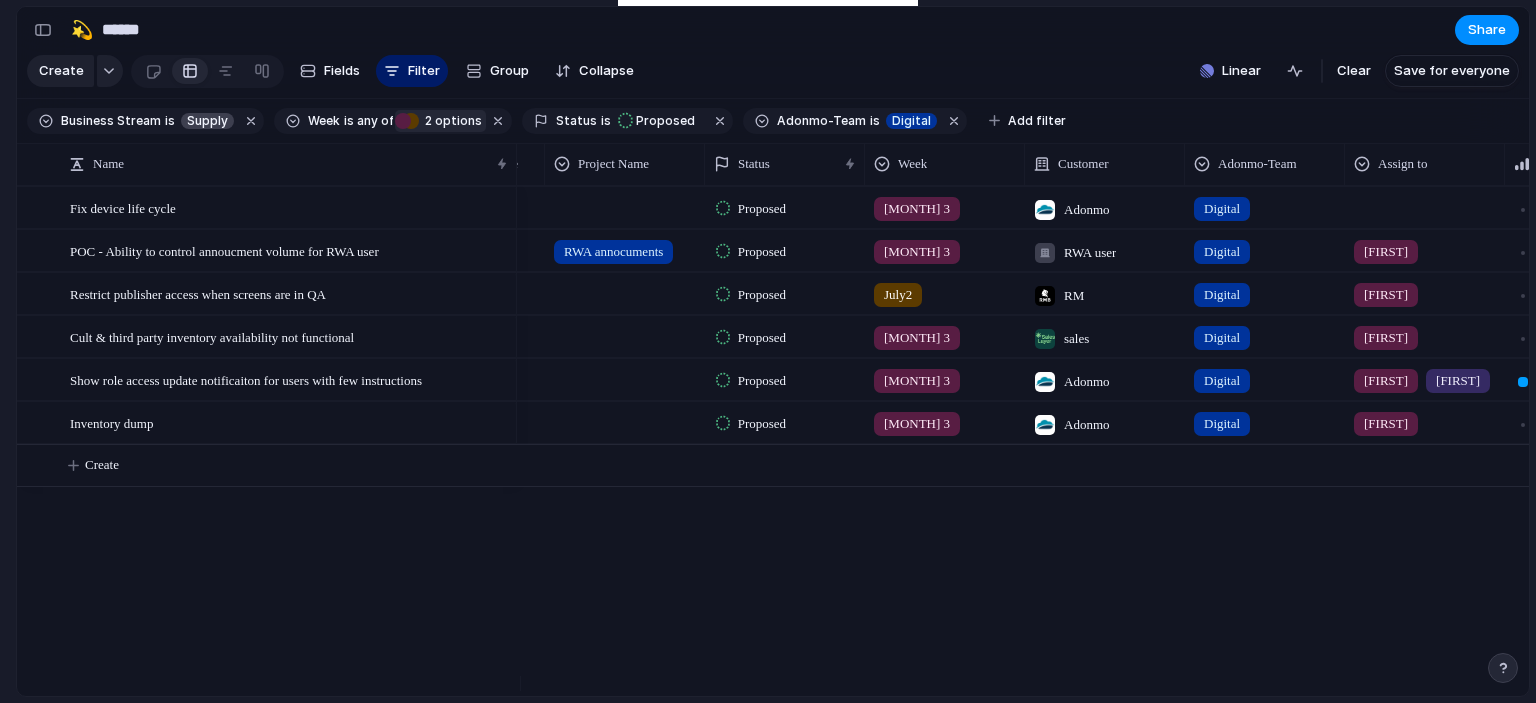 click on "July2" at bounding box center [898, 295] 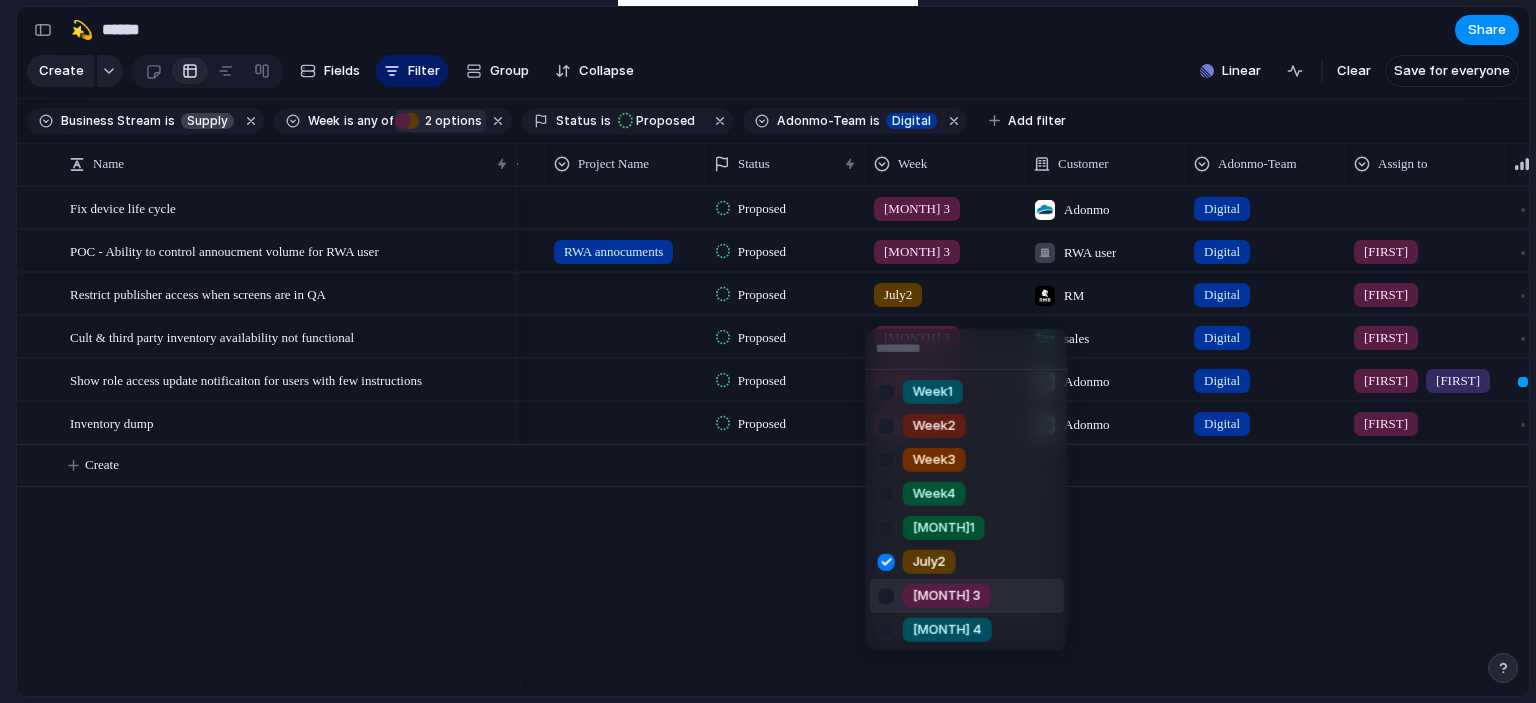 click at bounding box center (886, 595) 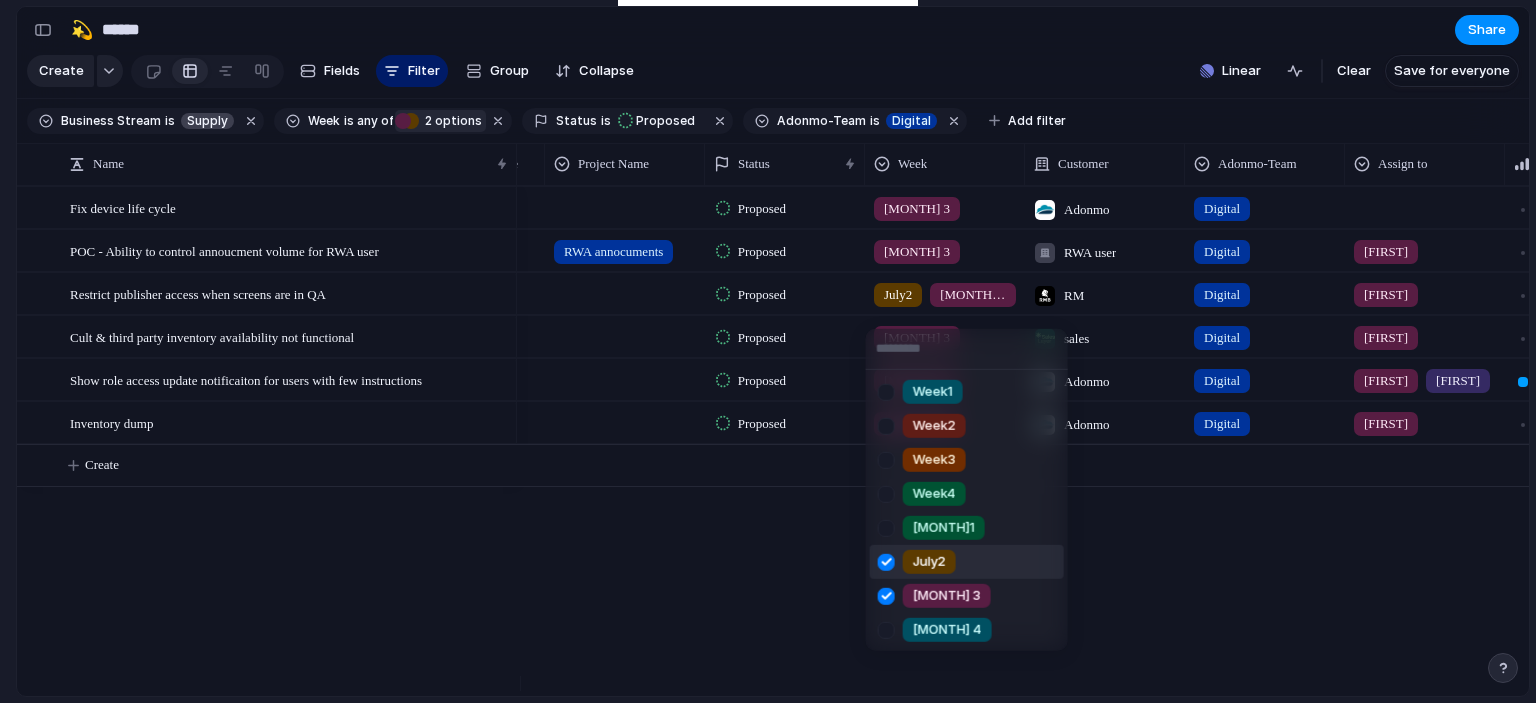 click at bounding box center (886, 561) 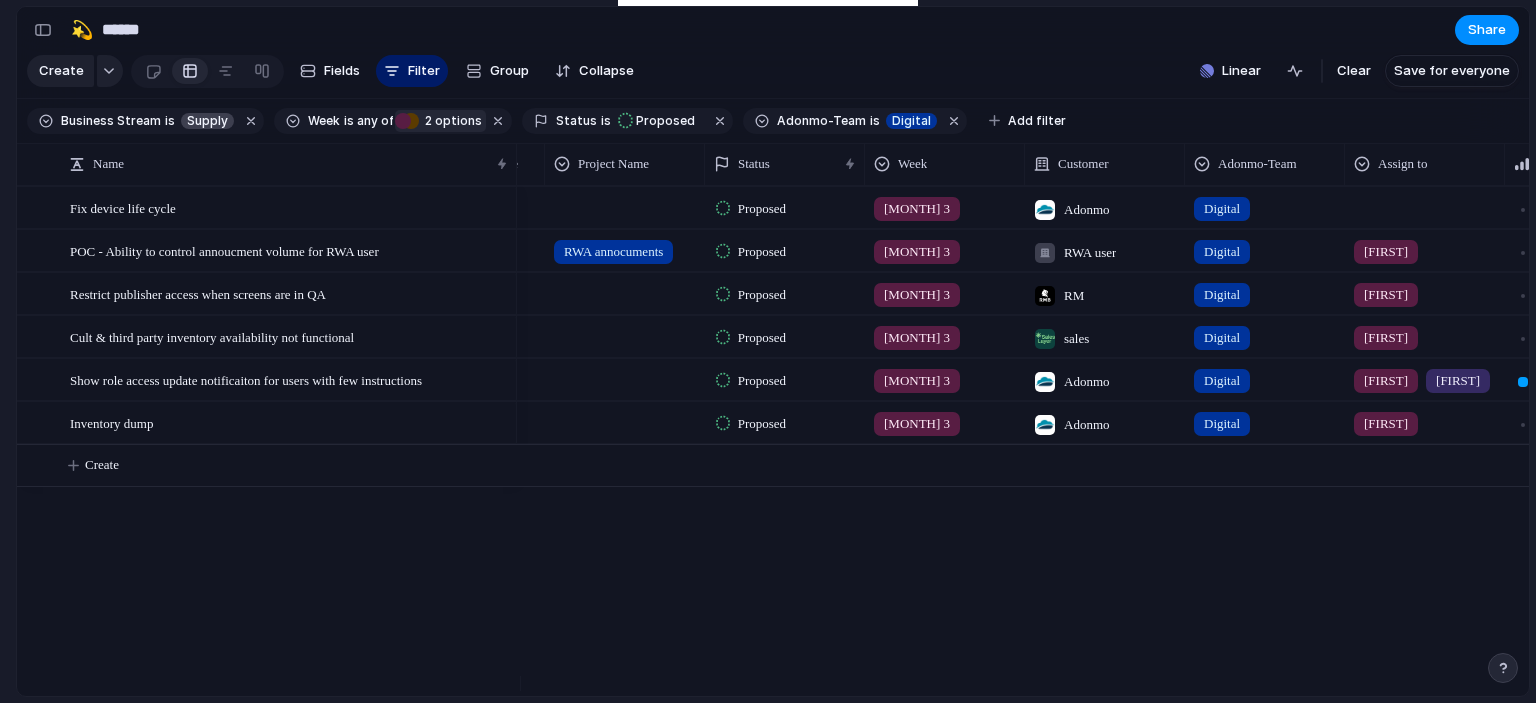 click at bounding box center (1425, 204) 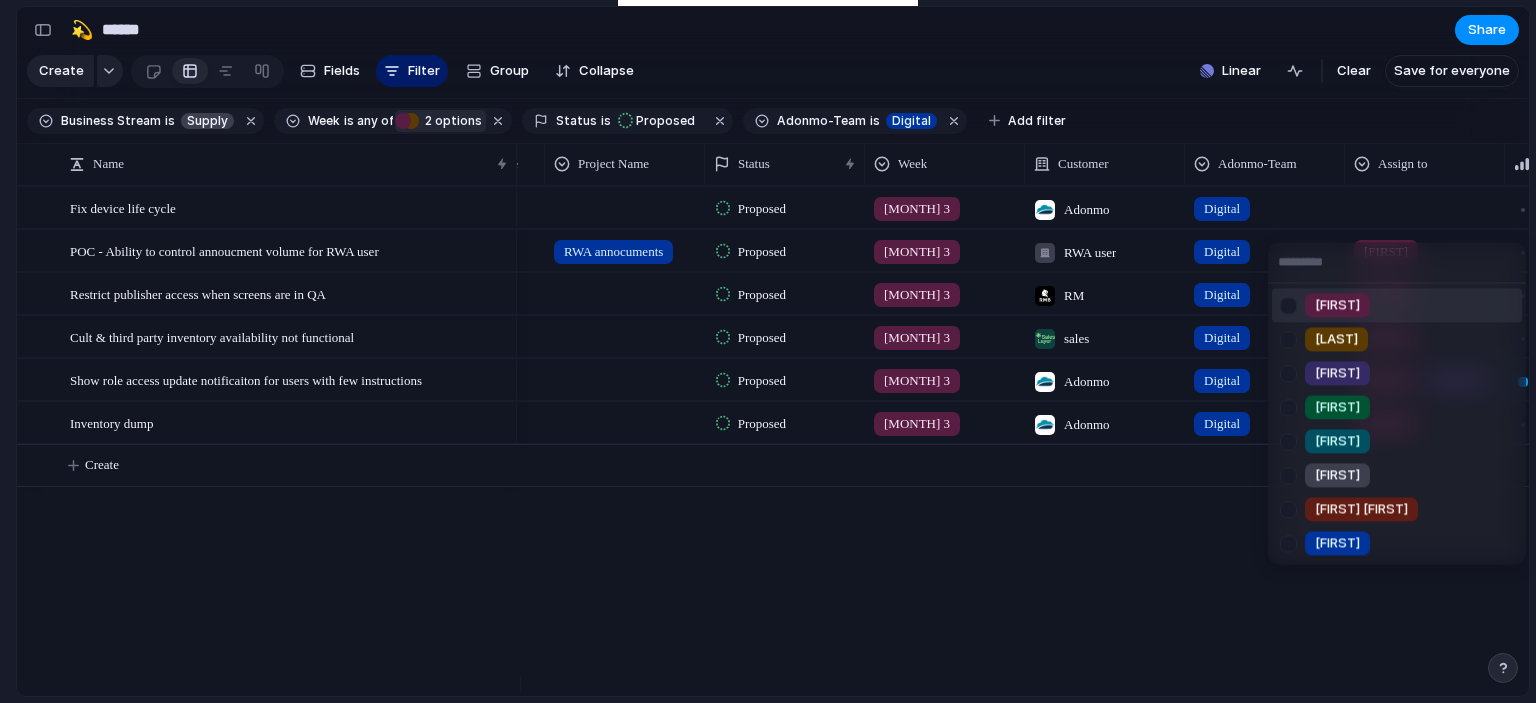click on "[FIRST]" at bounding box center [1337, 306] 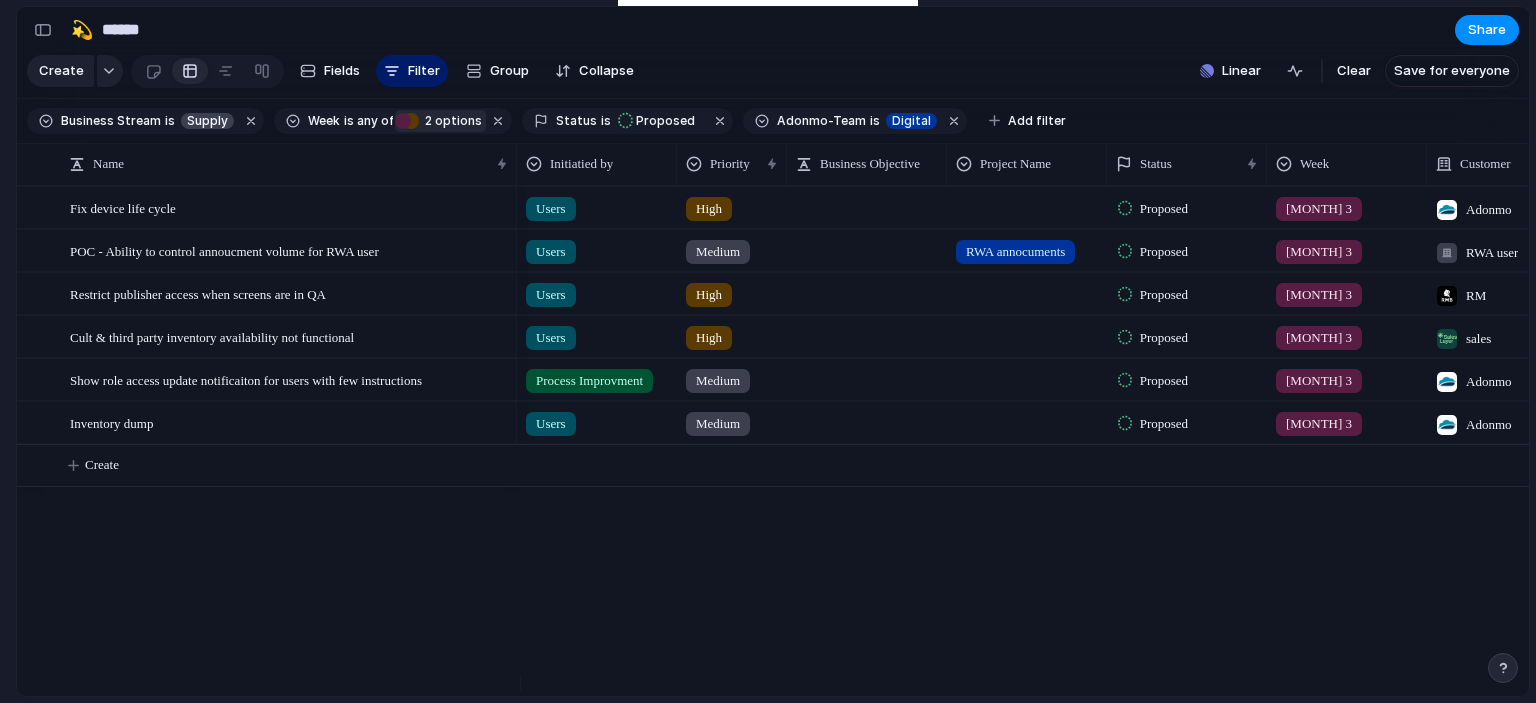click at bounding box center [1027, 204] 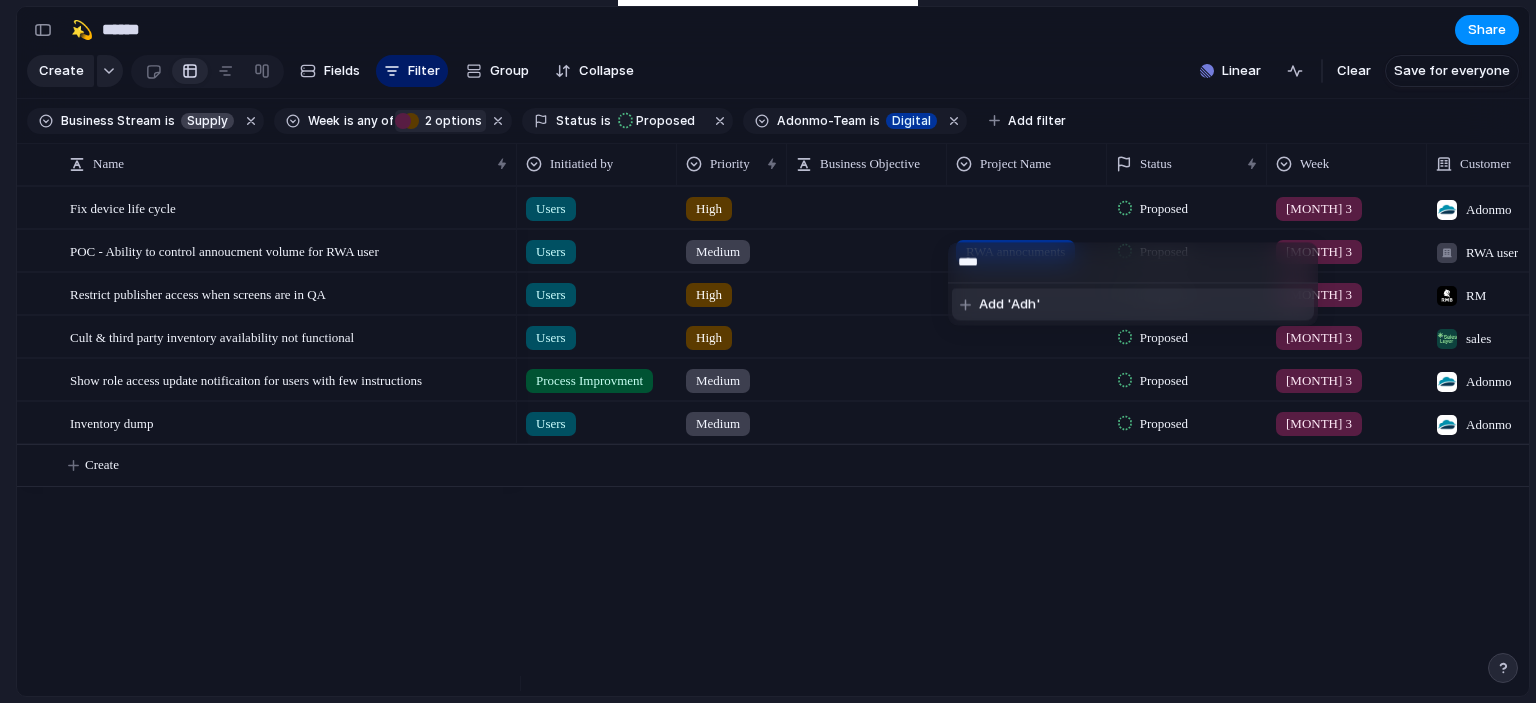 type on "*****" 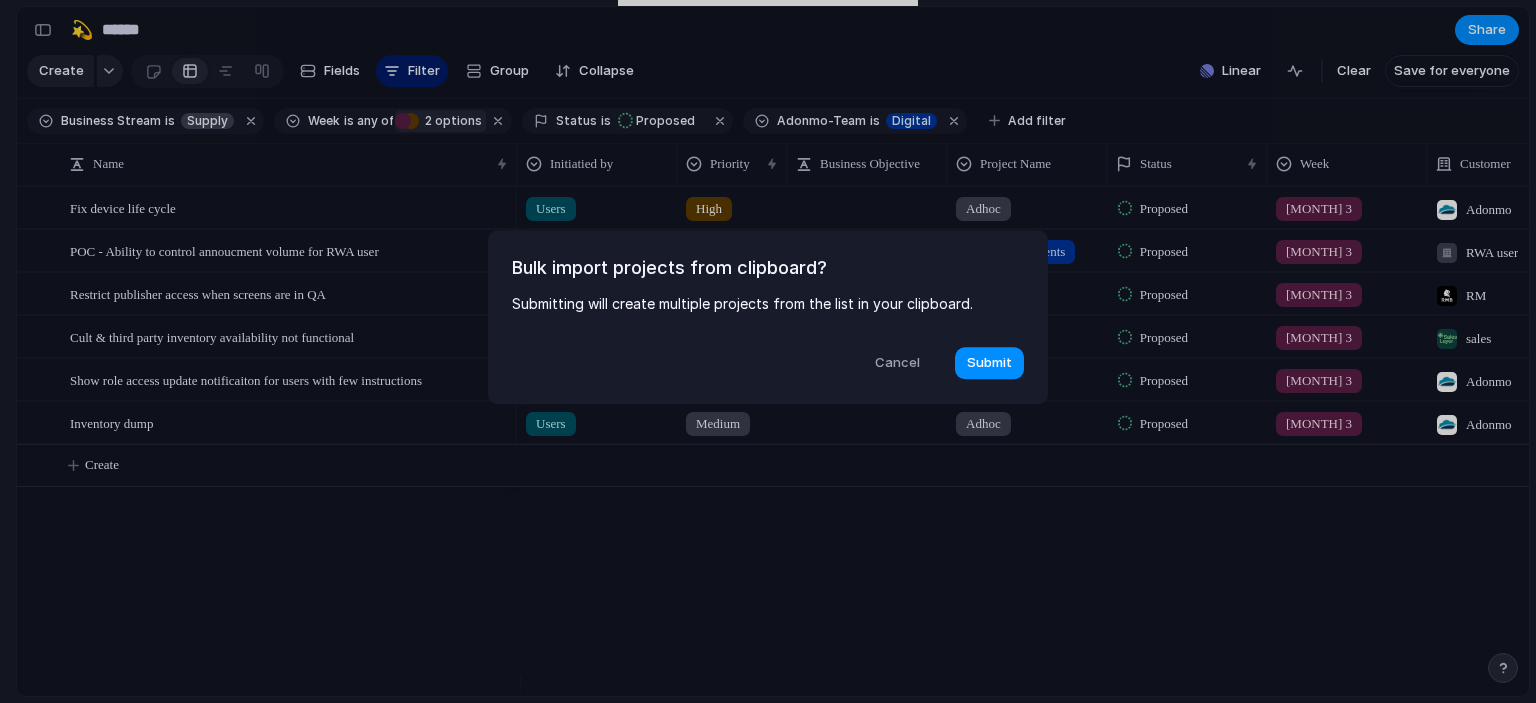 click on "Cancel" at bounding box center (897, 363) 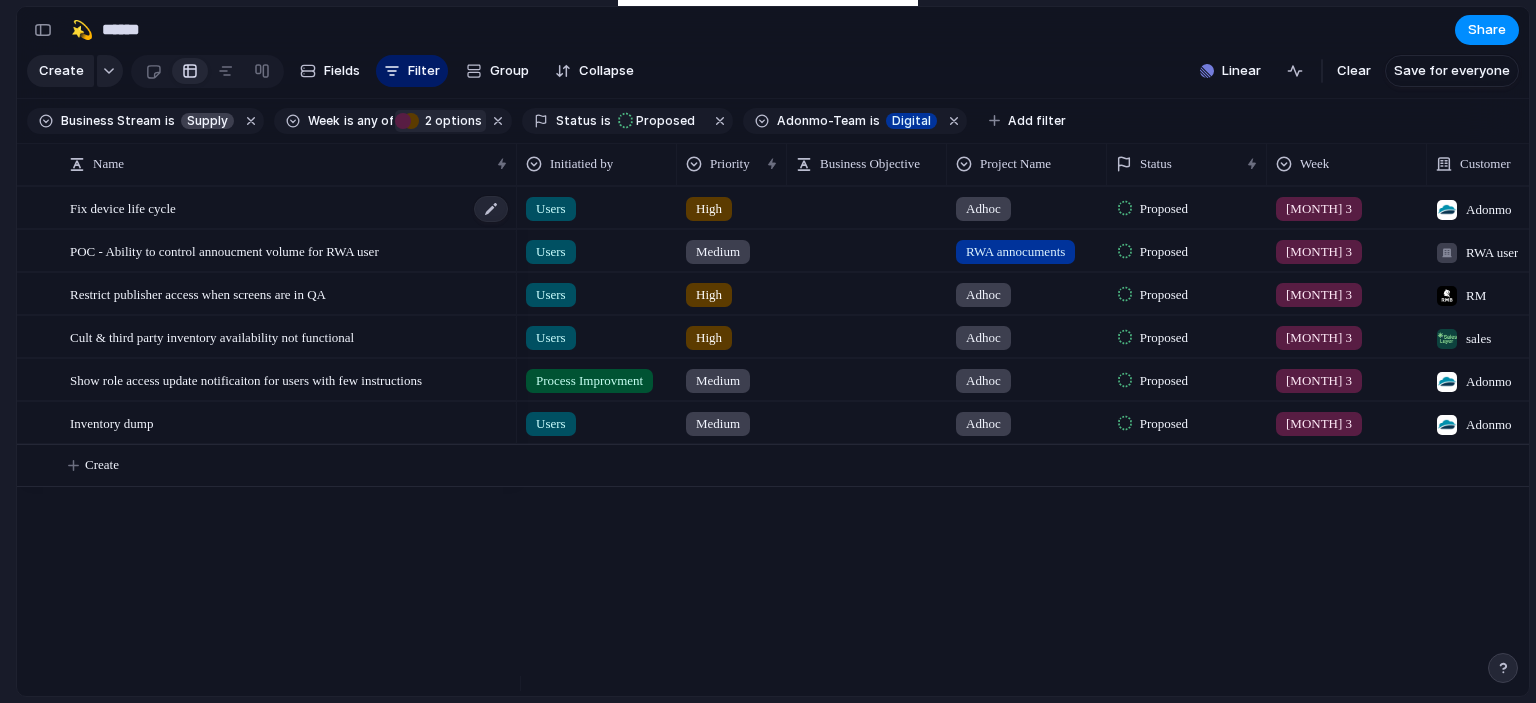 click on "Fix device life cycle" at bounding box center (290, 208) 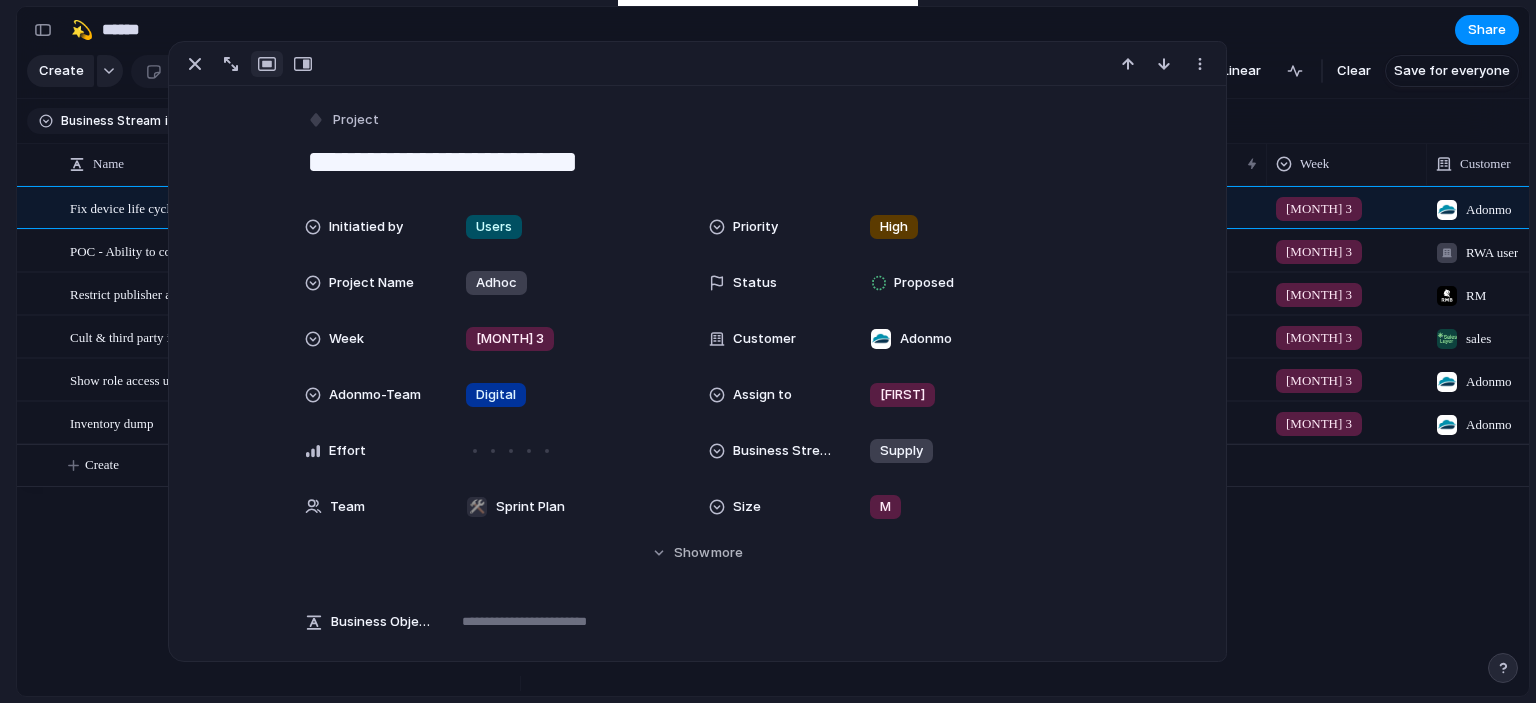click on "**********" at bounding box center [697, 162] 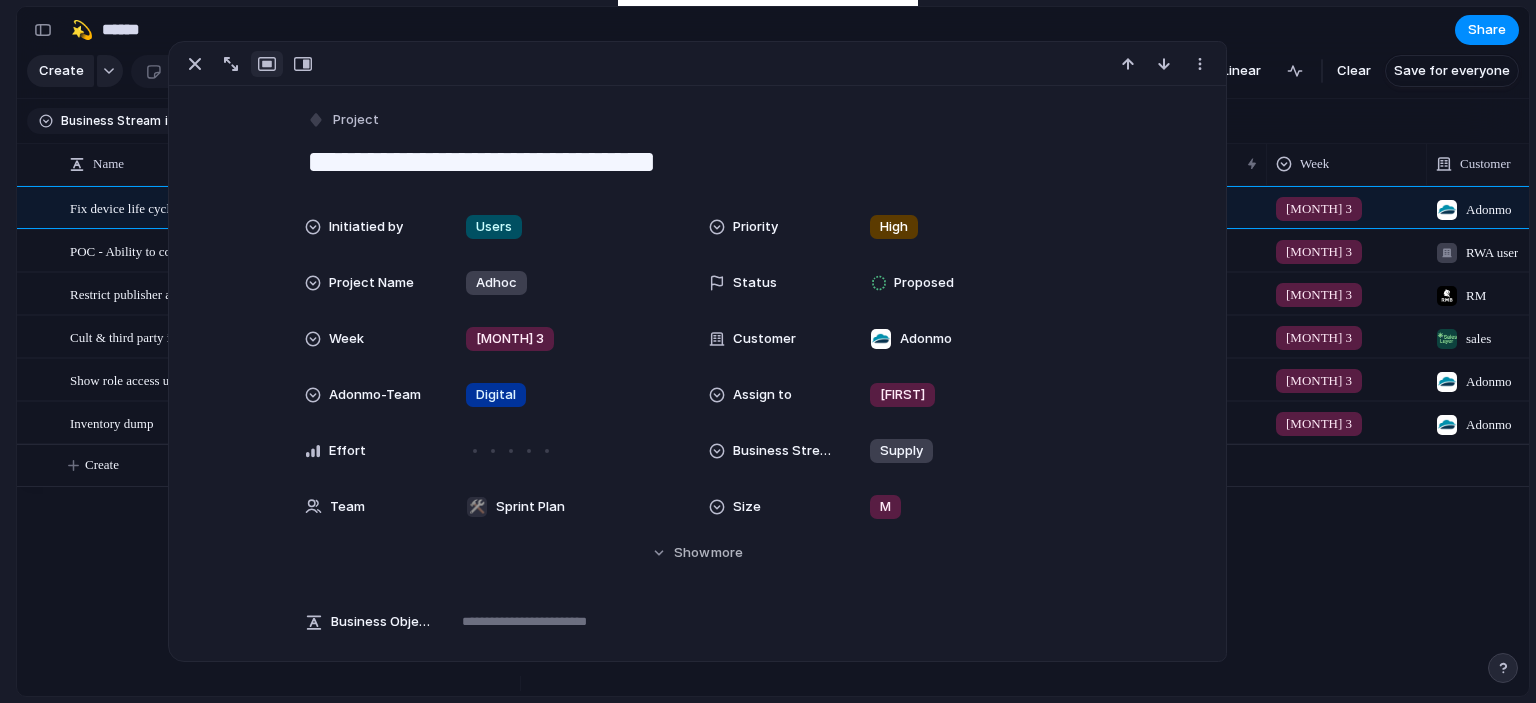 type on "**********" 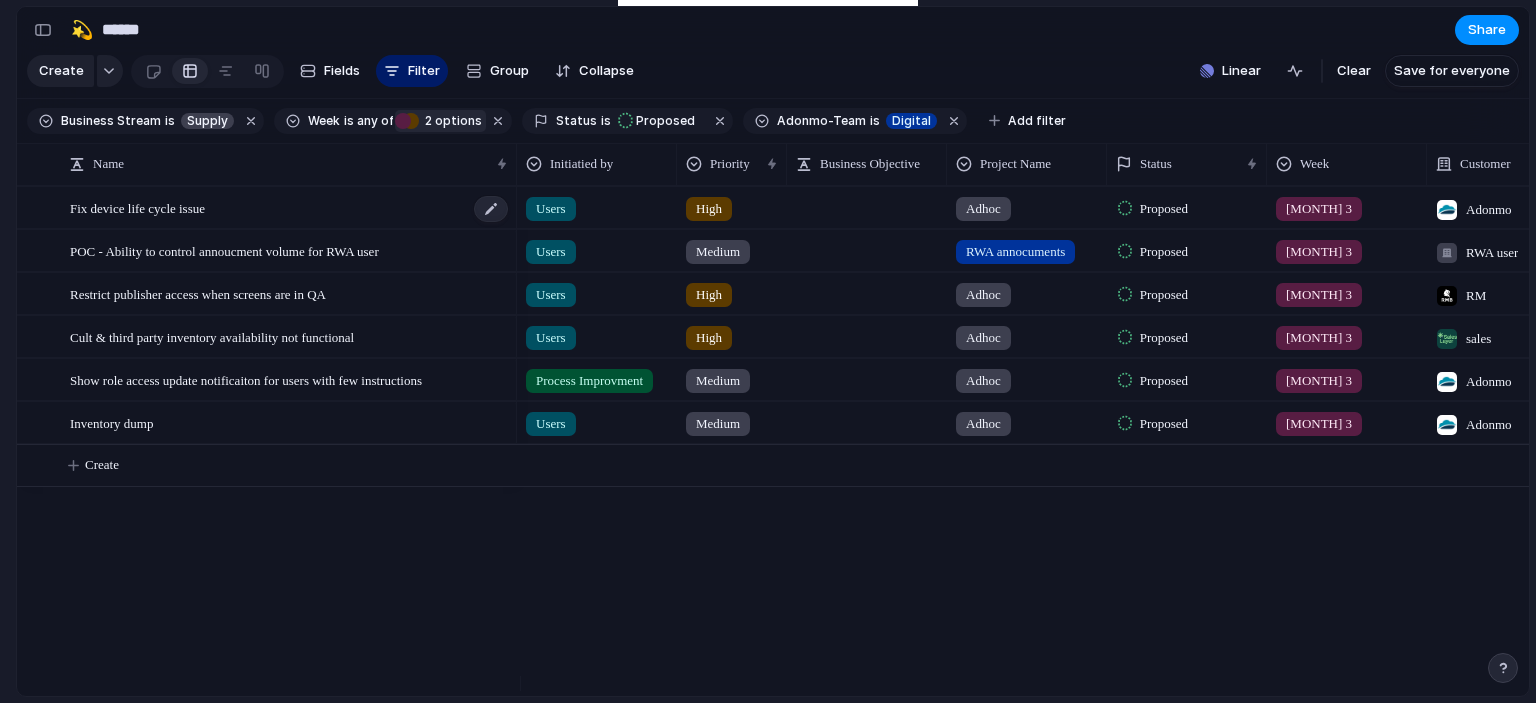 click on "Fix device life cycle issue" at bounding box center (137, 207) 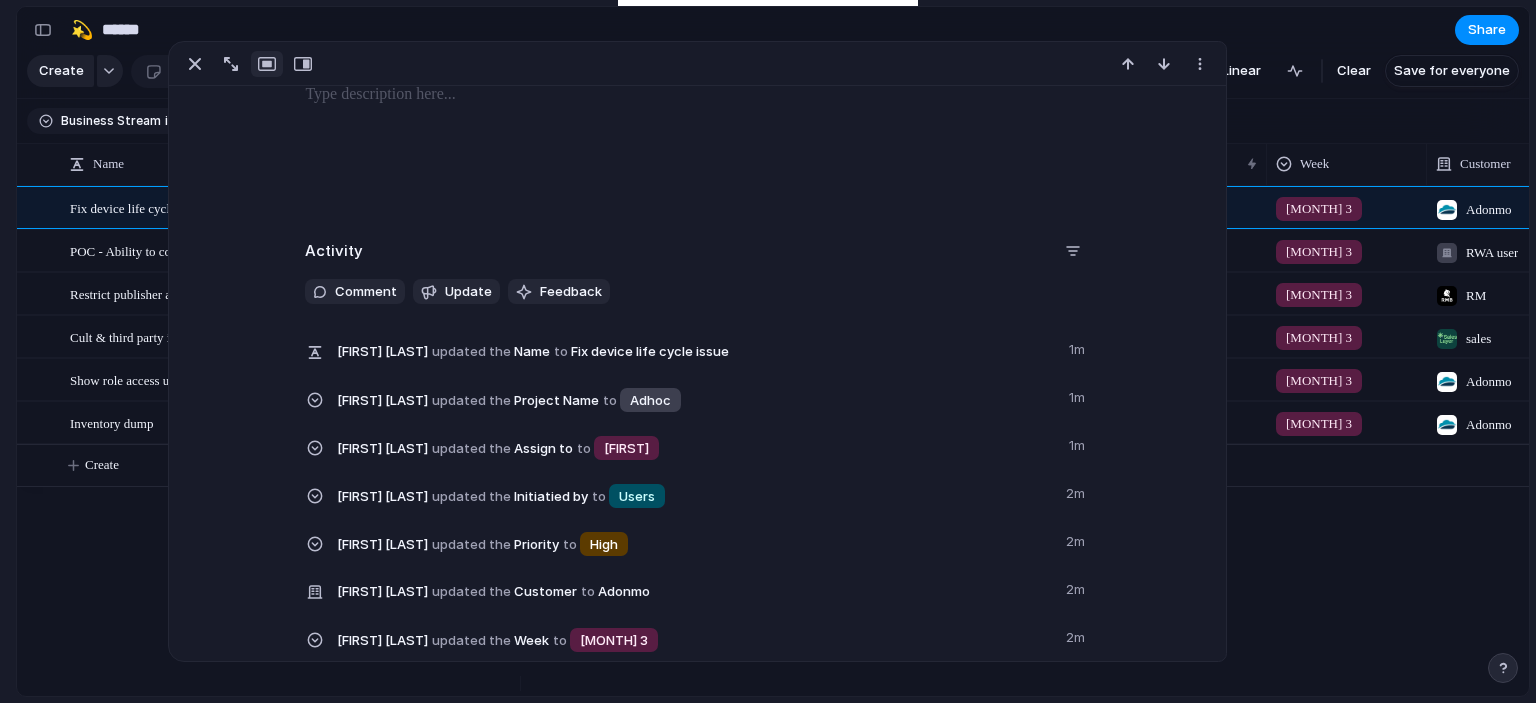 scroll, scrollTop: 0, scrollLeft: 0, axis: both 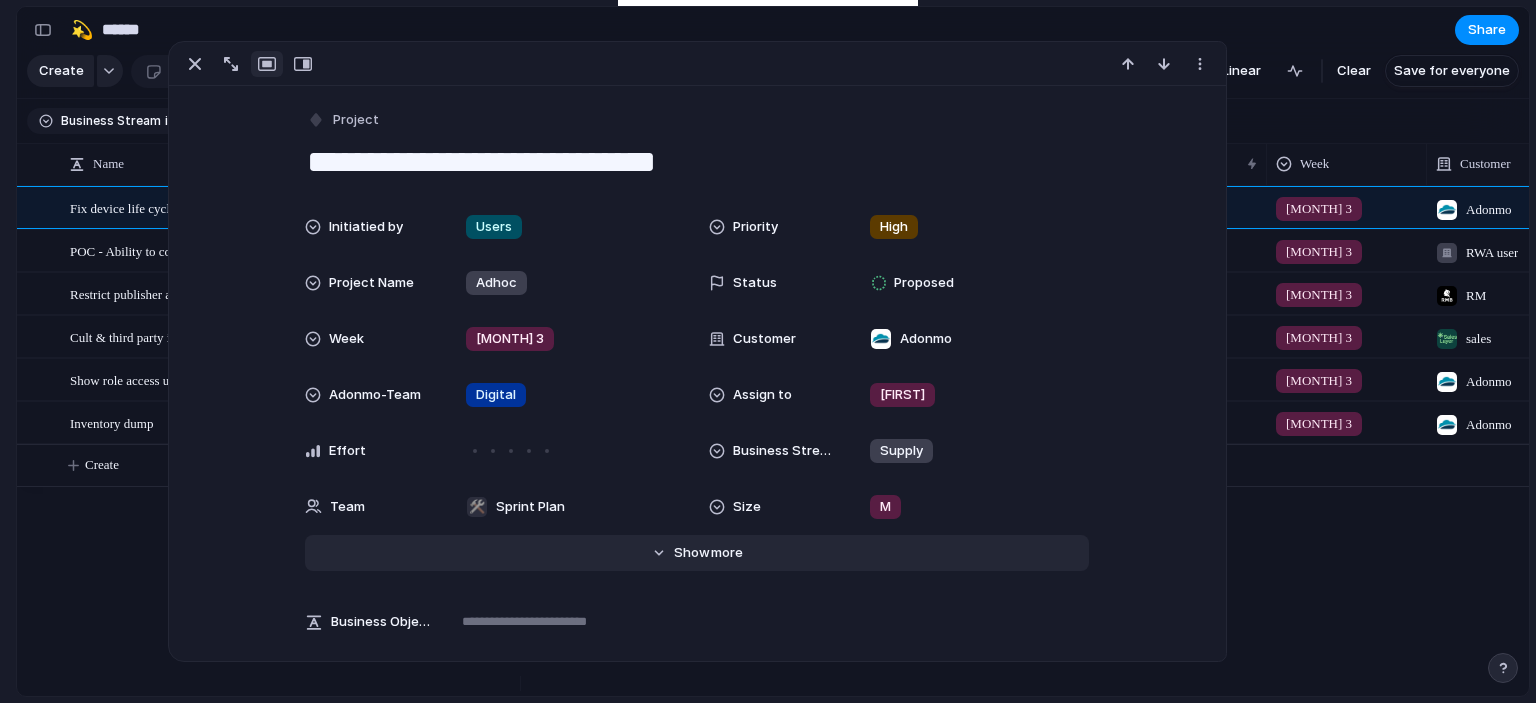click on "Show" at bounding box center (692, 553) 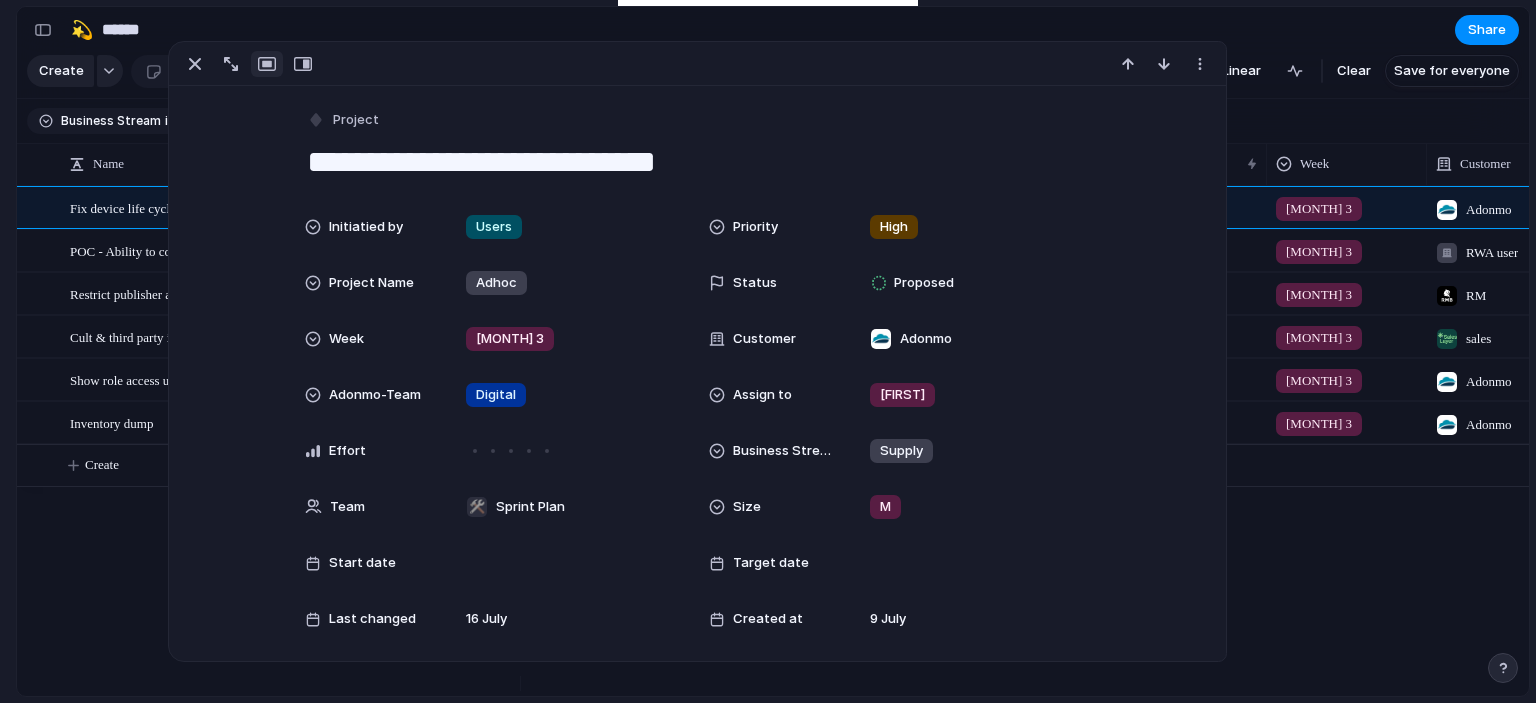 scroll, scrollTop: 420, scrollLeft: 0, axis: vertical 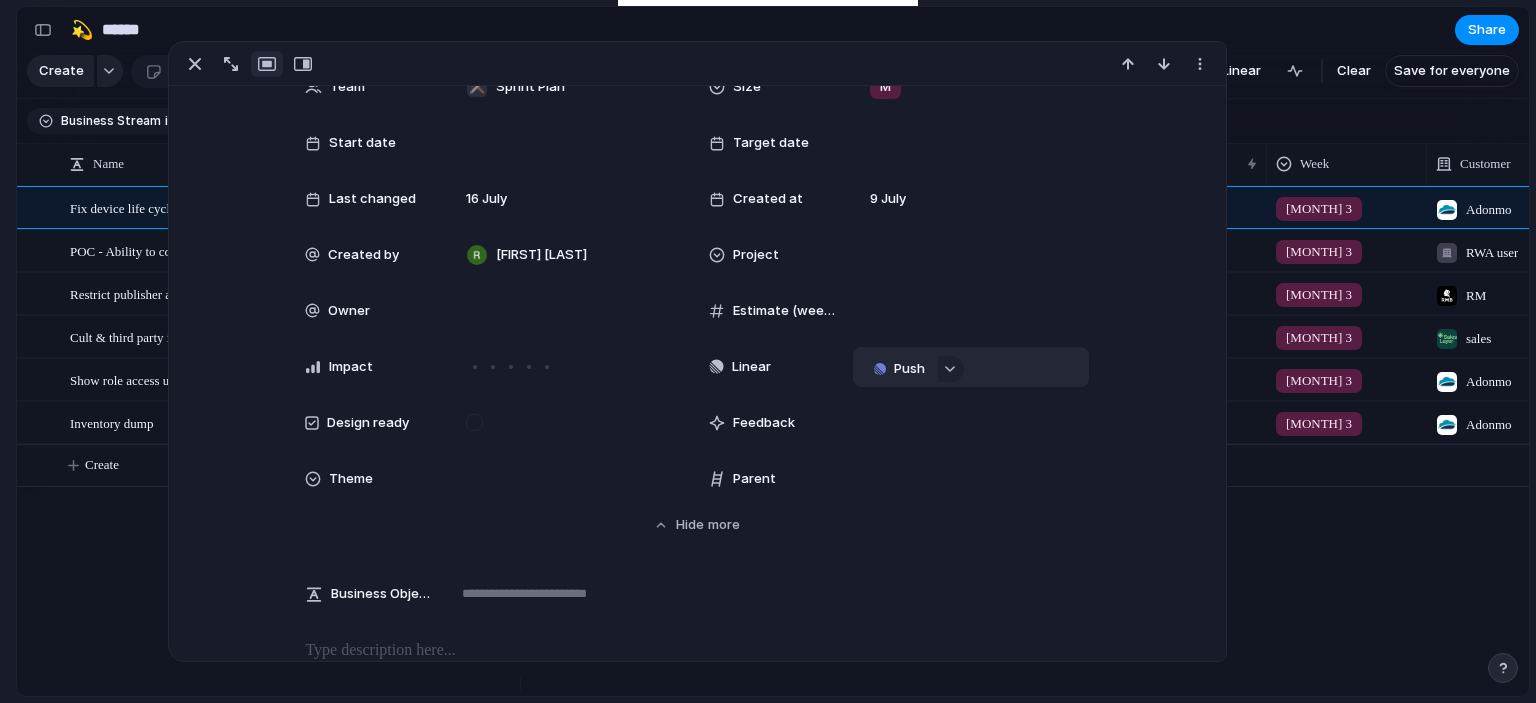 type 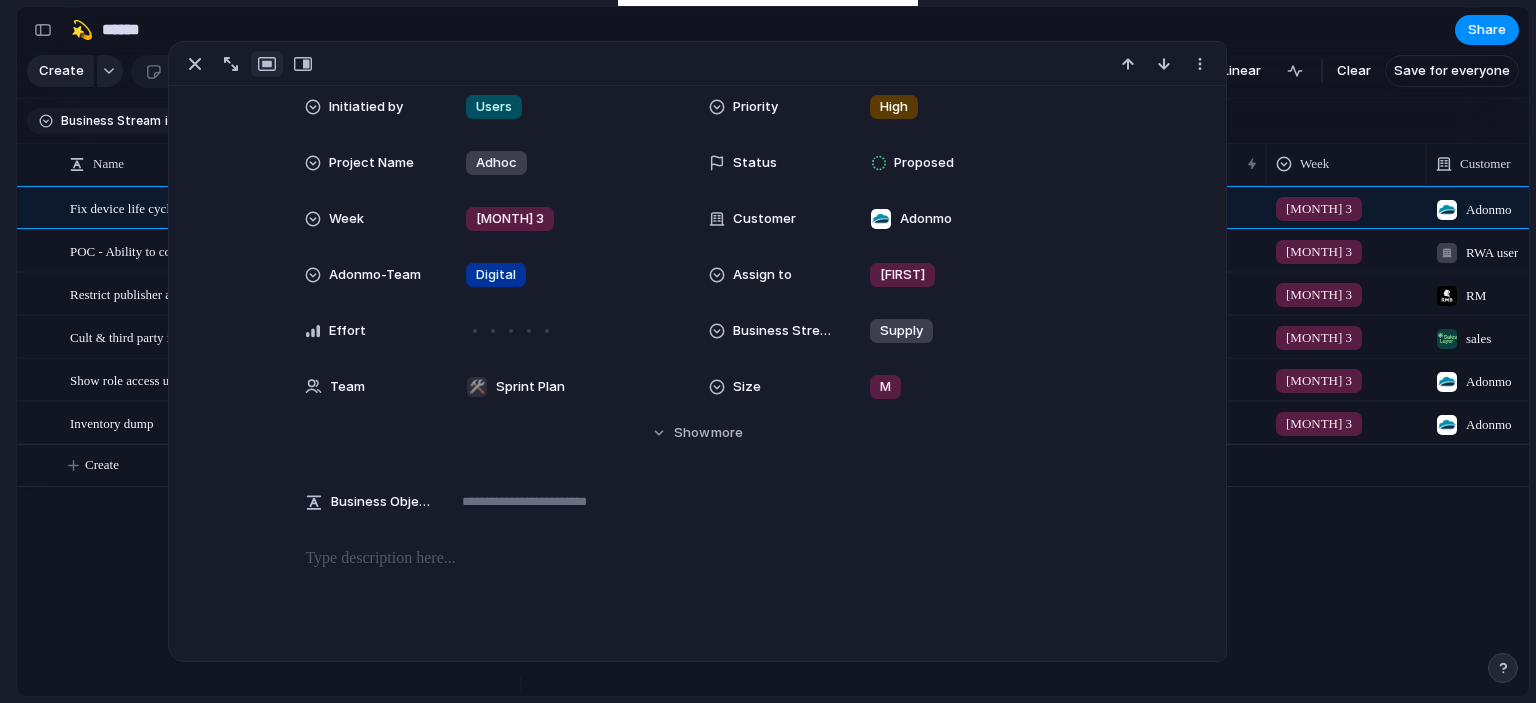 scroll, scrollTop: 116, scrollLeft: 0, axis: vertical 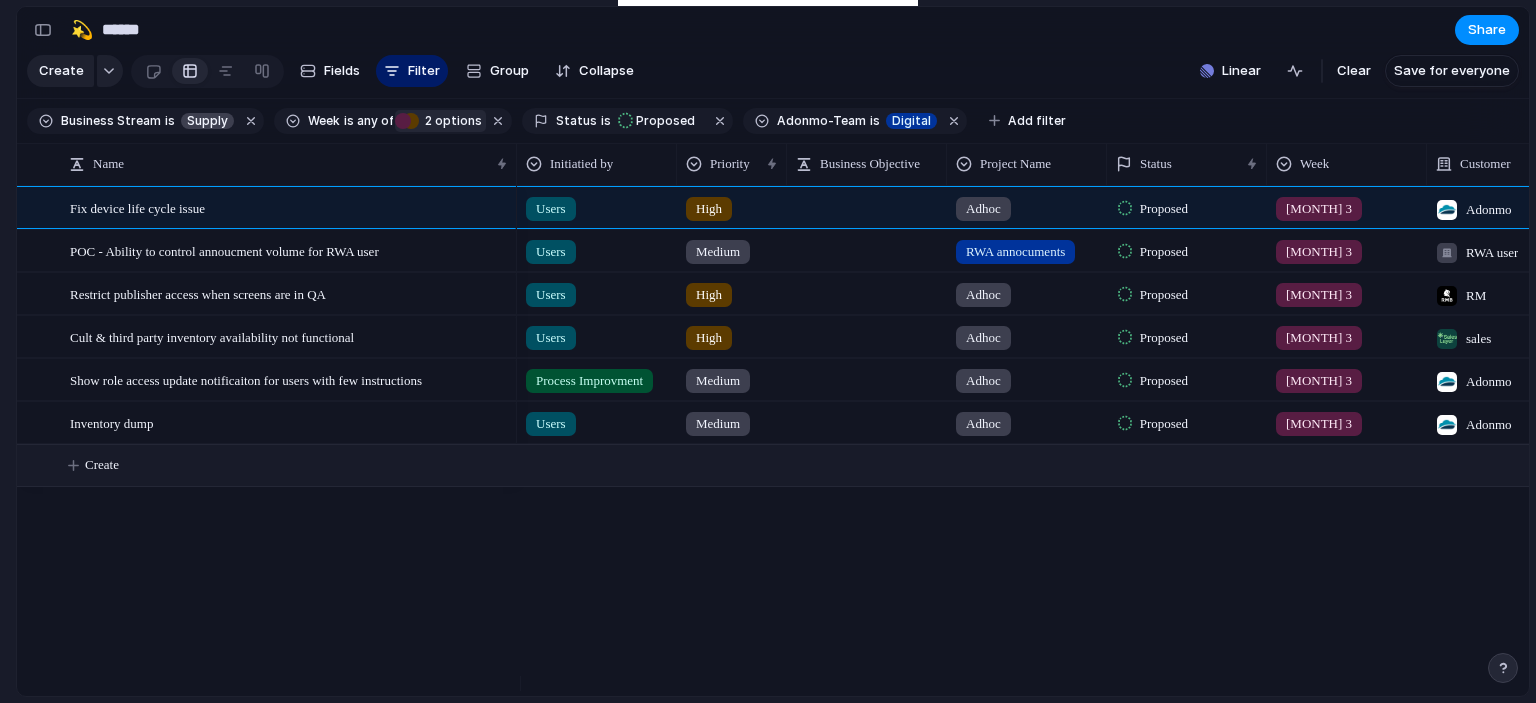 click on "Create" at bounding box center (798, 465) 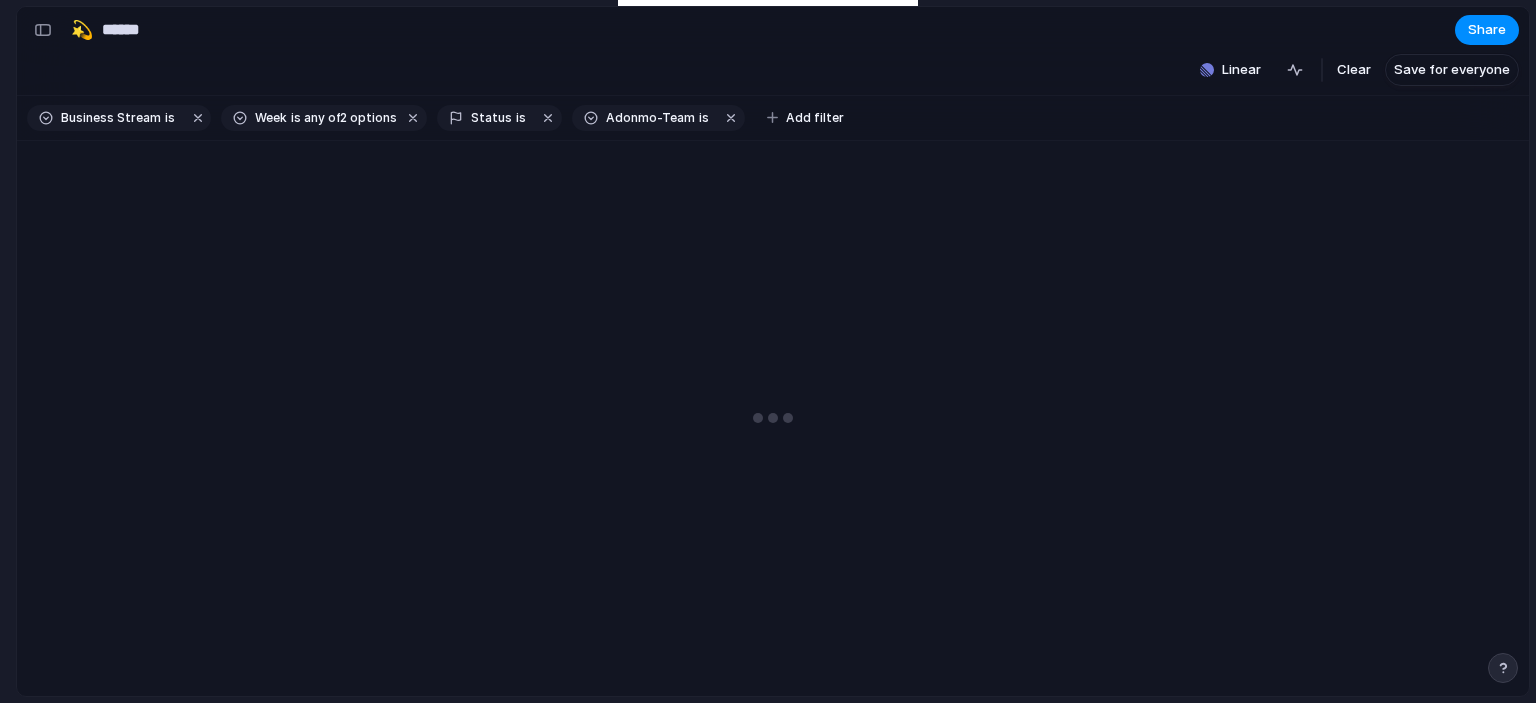 scroll, scrollTop: 0, scrollLeft: 0, axis: both 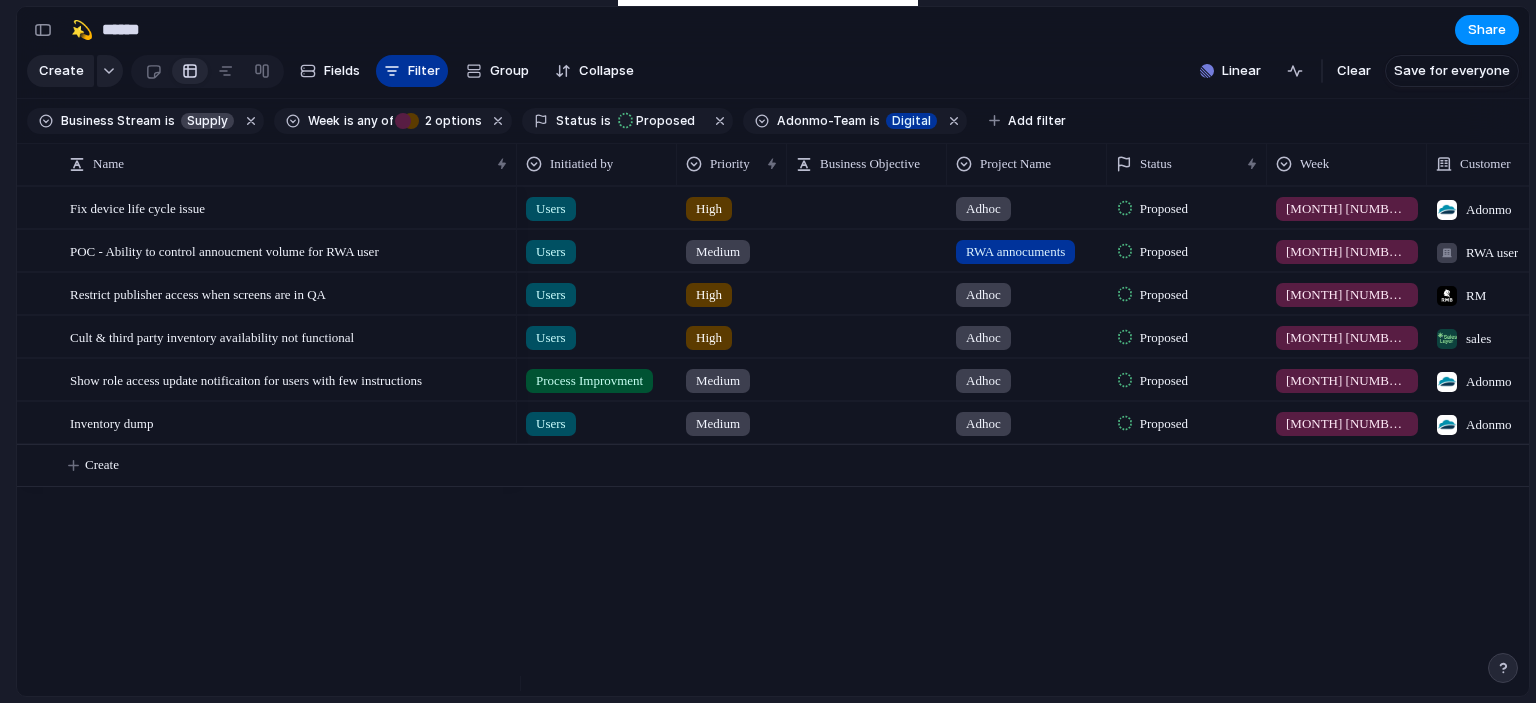 click on "Filter" at bounding box center (424, 71) 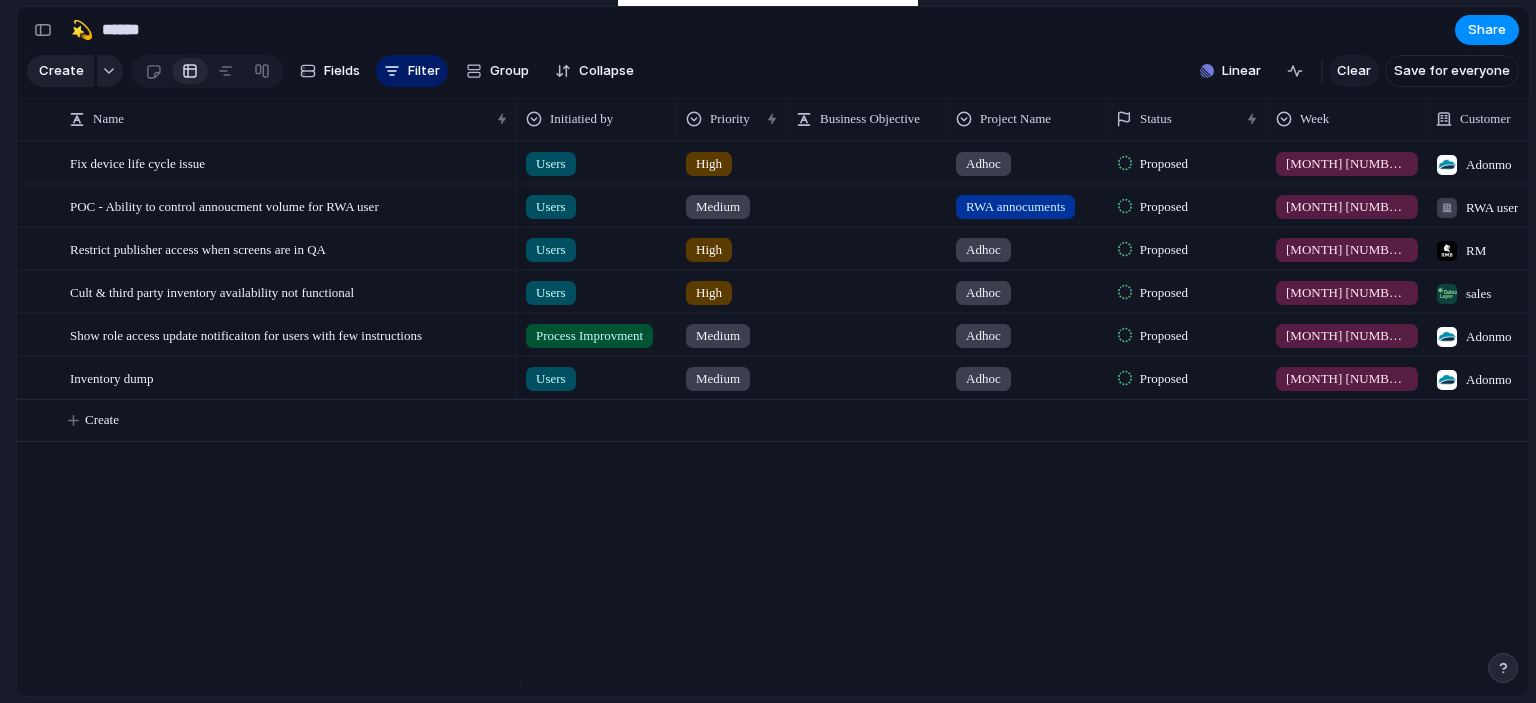 click on "Clear" at bounding box center (1354, 71) 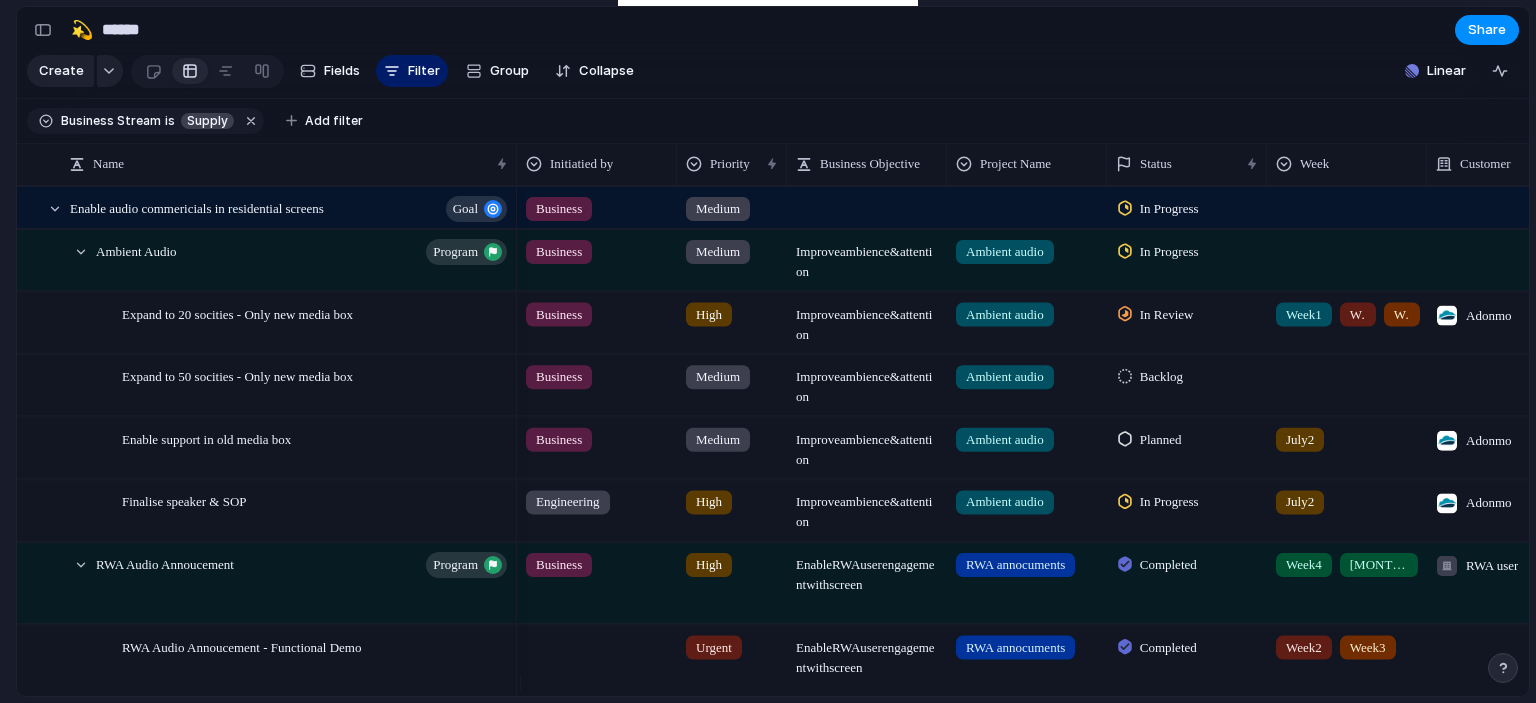 type 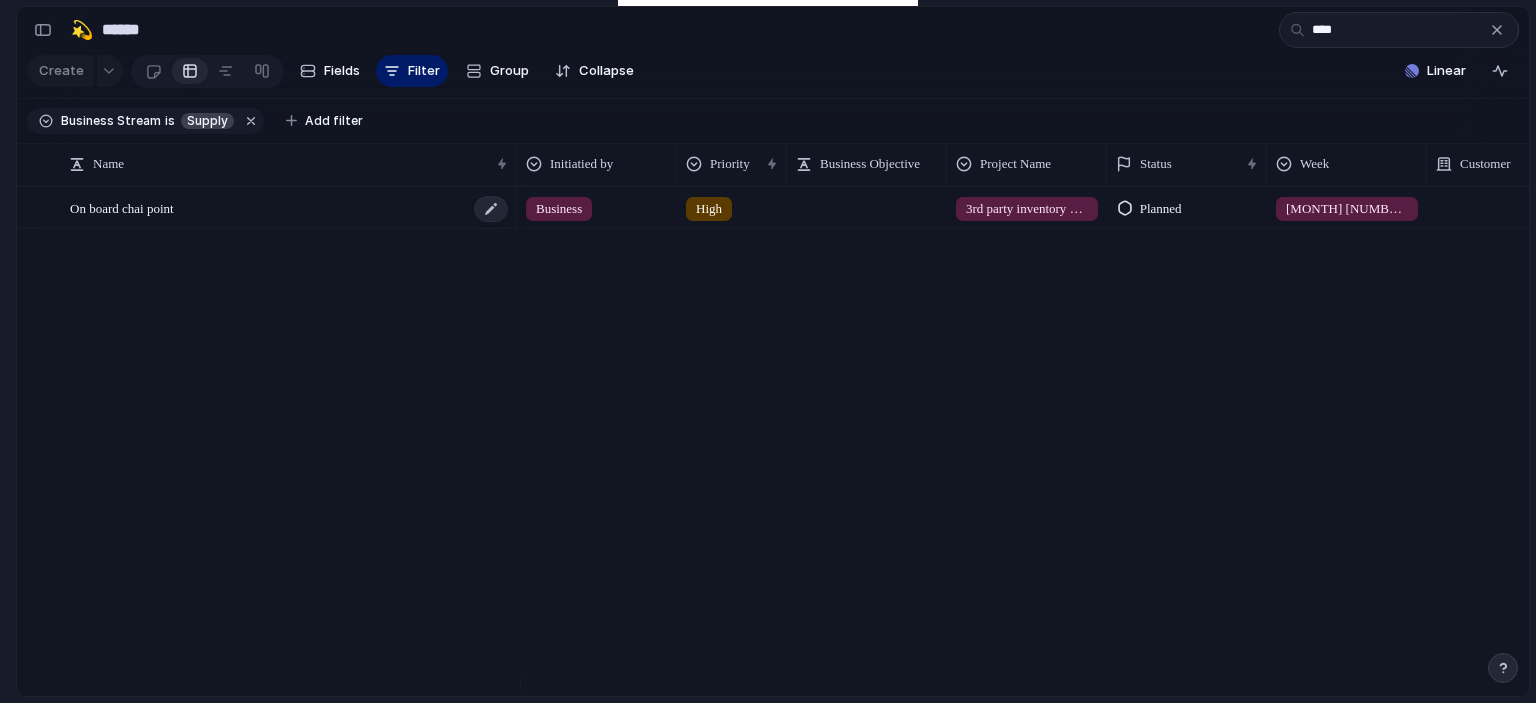 type on "****" 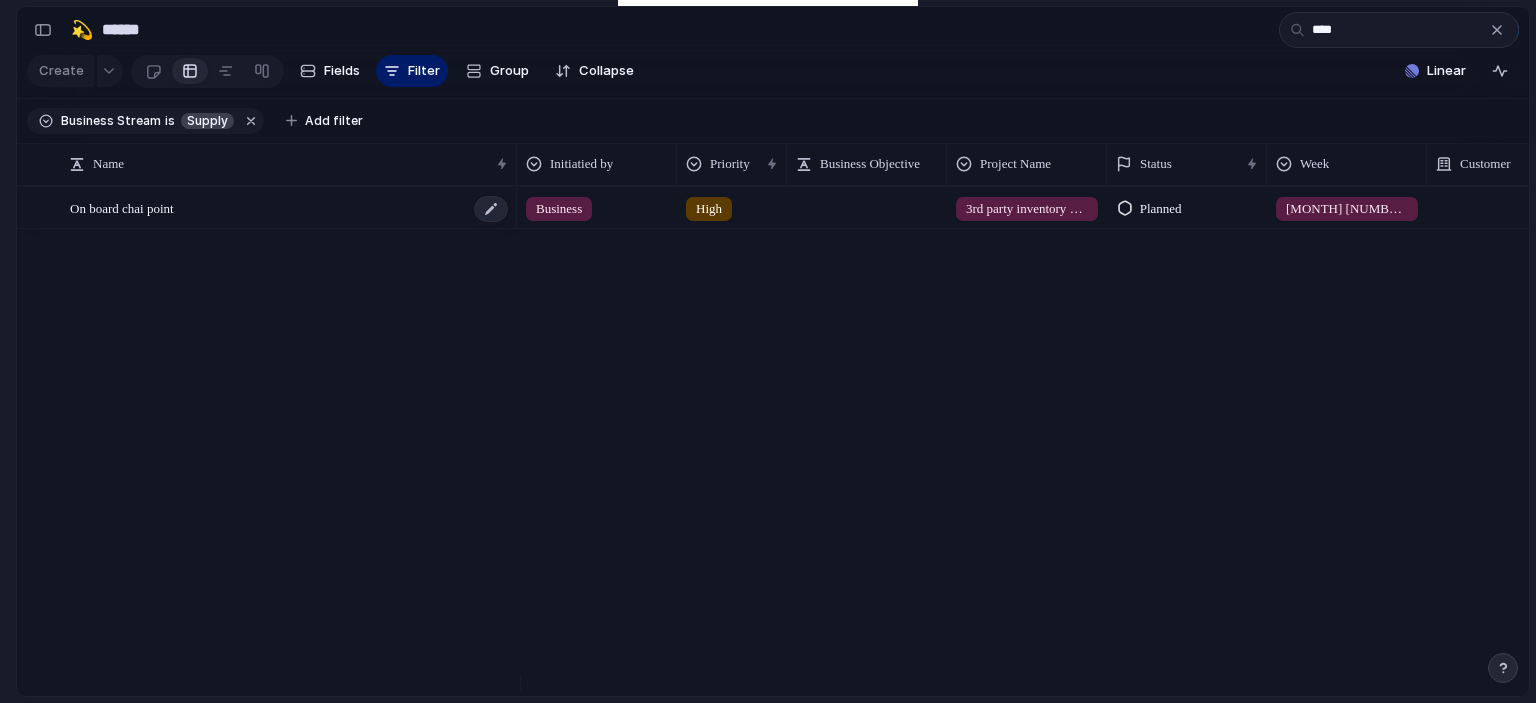 click on "On board chai point" at bounding box center [122, 207] 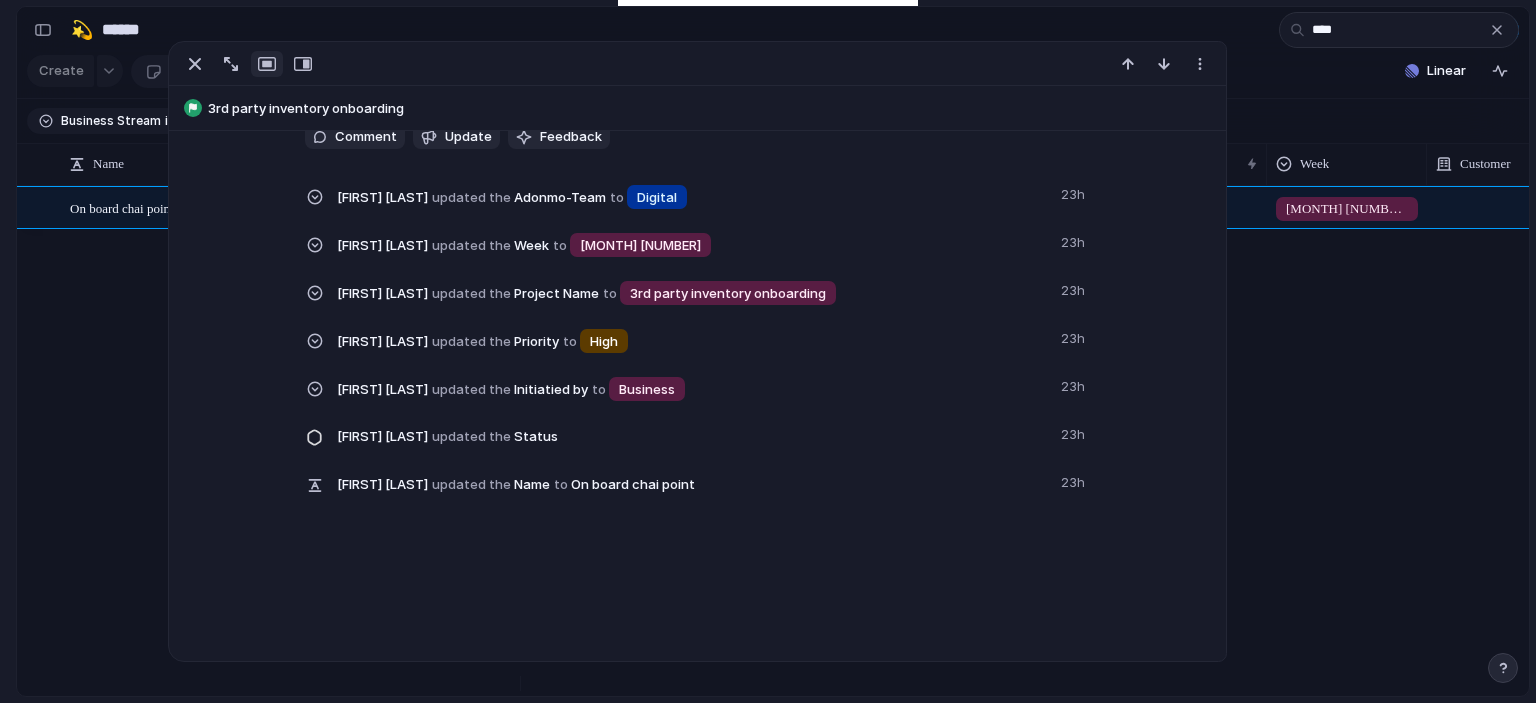 scroll, scrollTop: 55, scrollLeft: 0, axis: vertical 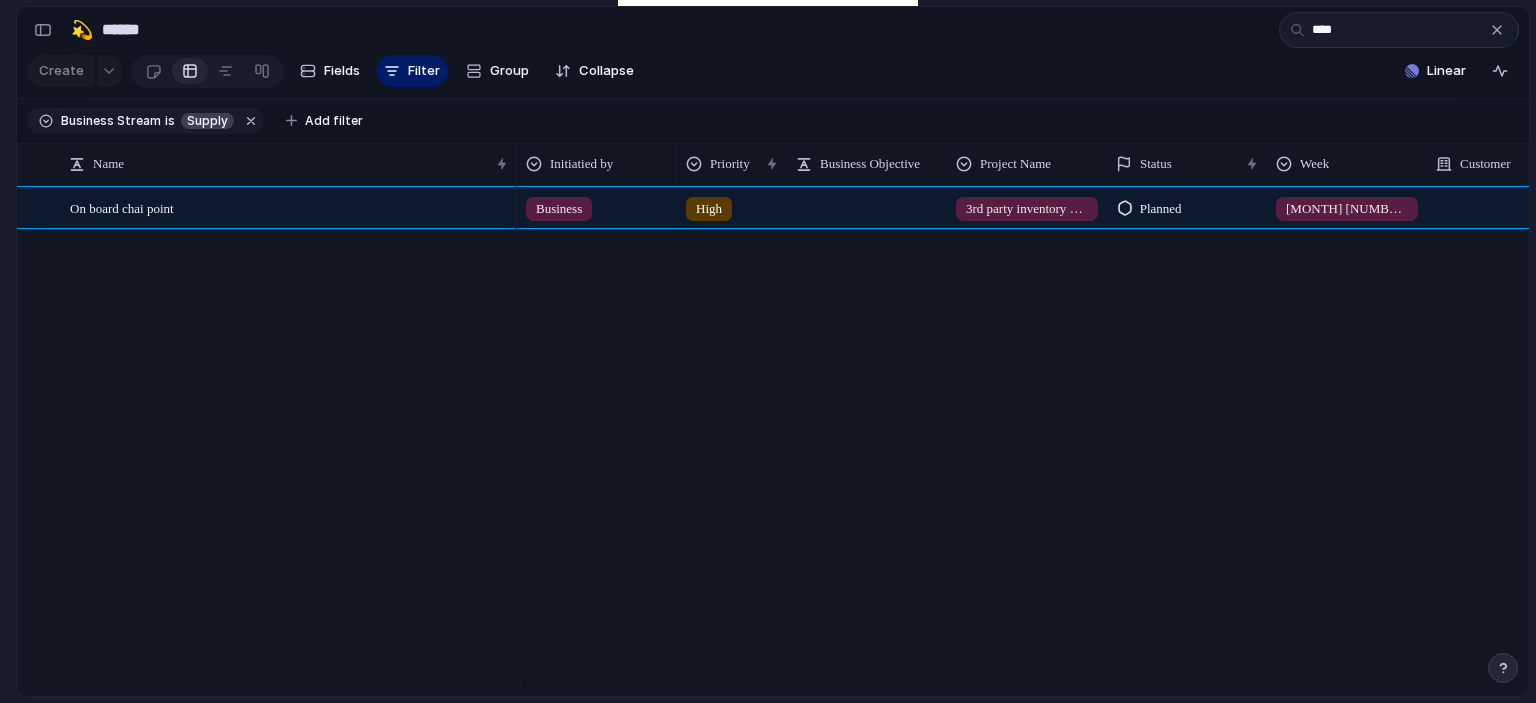 click on "Business High 3rd party inventory onboarding Planned [MONTH] 3 Digital" at bounding box center (1023, 441) 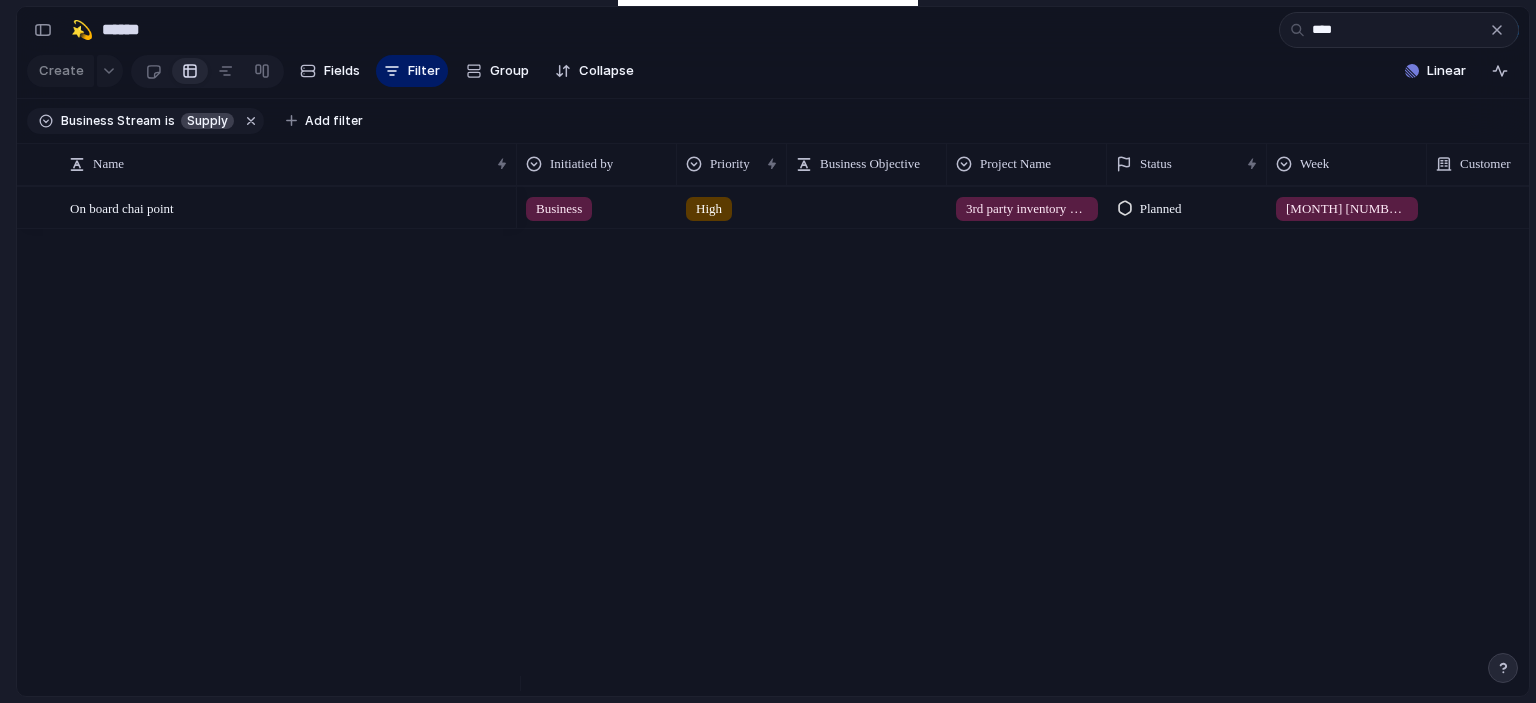 scroll, scrollTop: 0, scrollLeft: 168, axis: horizontal 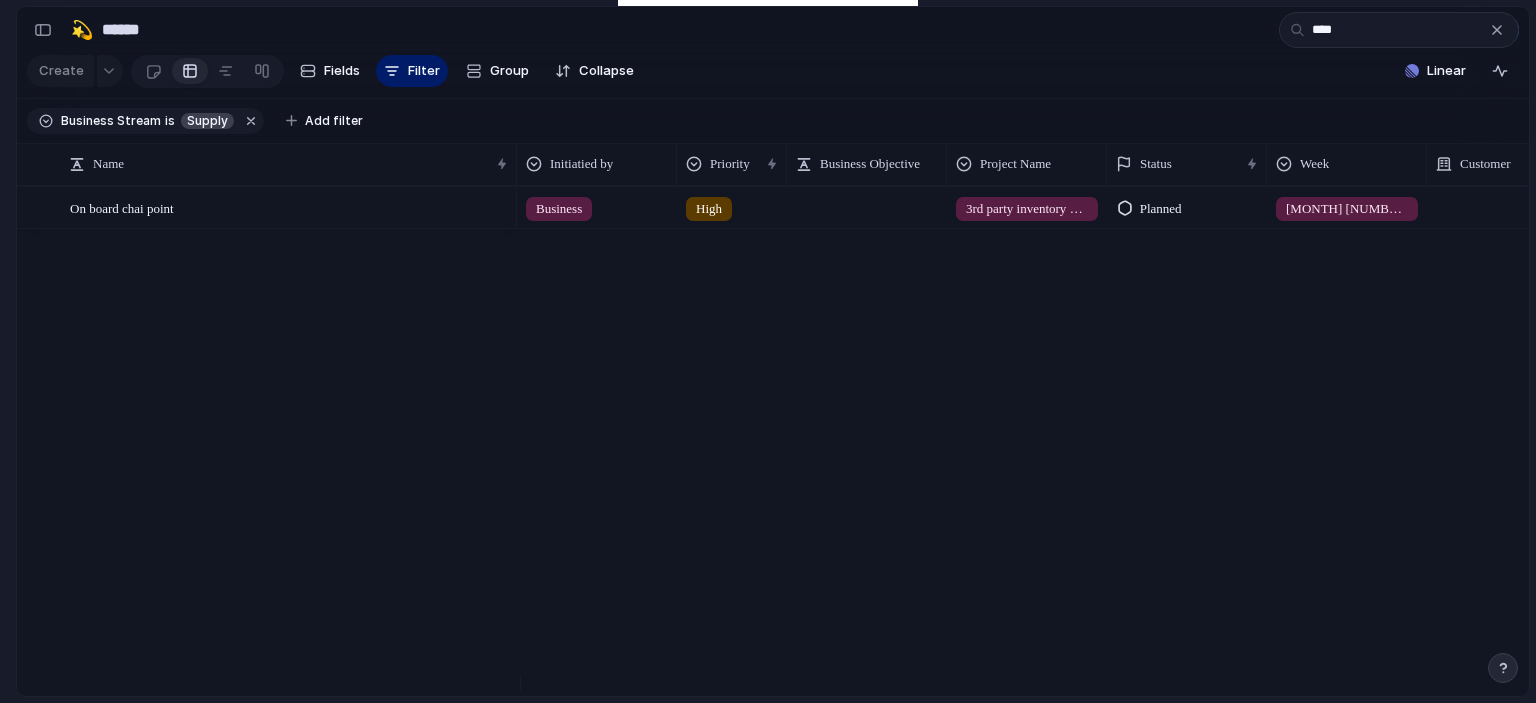 click on "Planned" at bounding box center (1161, 209) 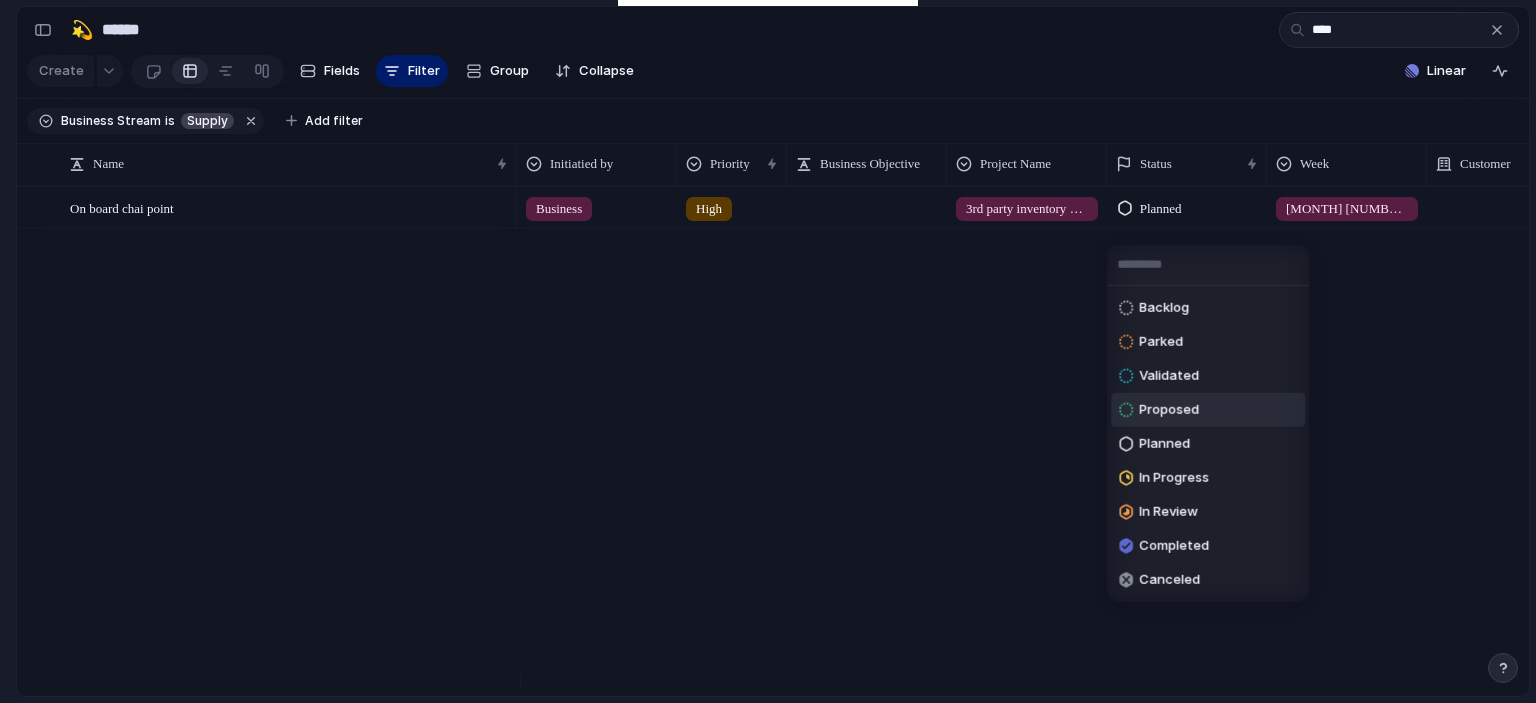 click on "Proposed" at bounding box center (1208, 410) 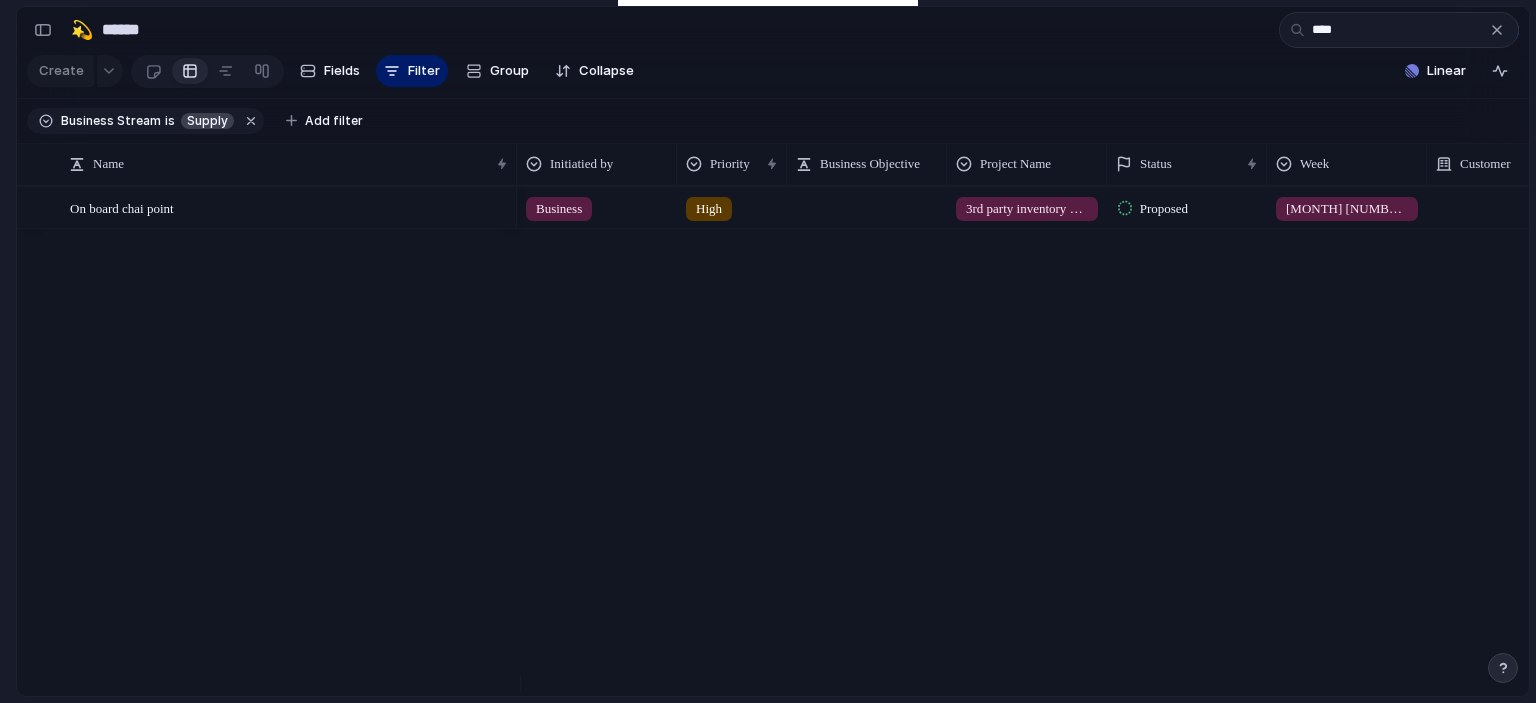 click on "Proposed" at bounding box center [1164, 209] 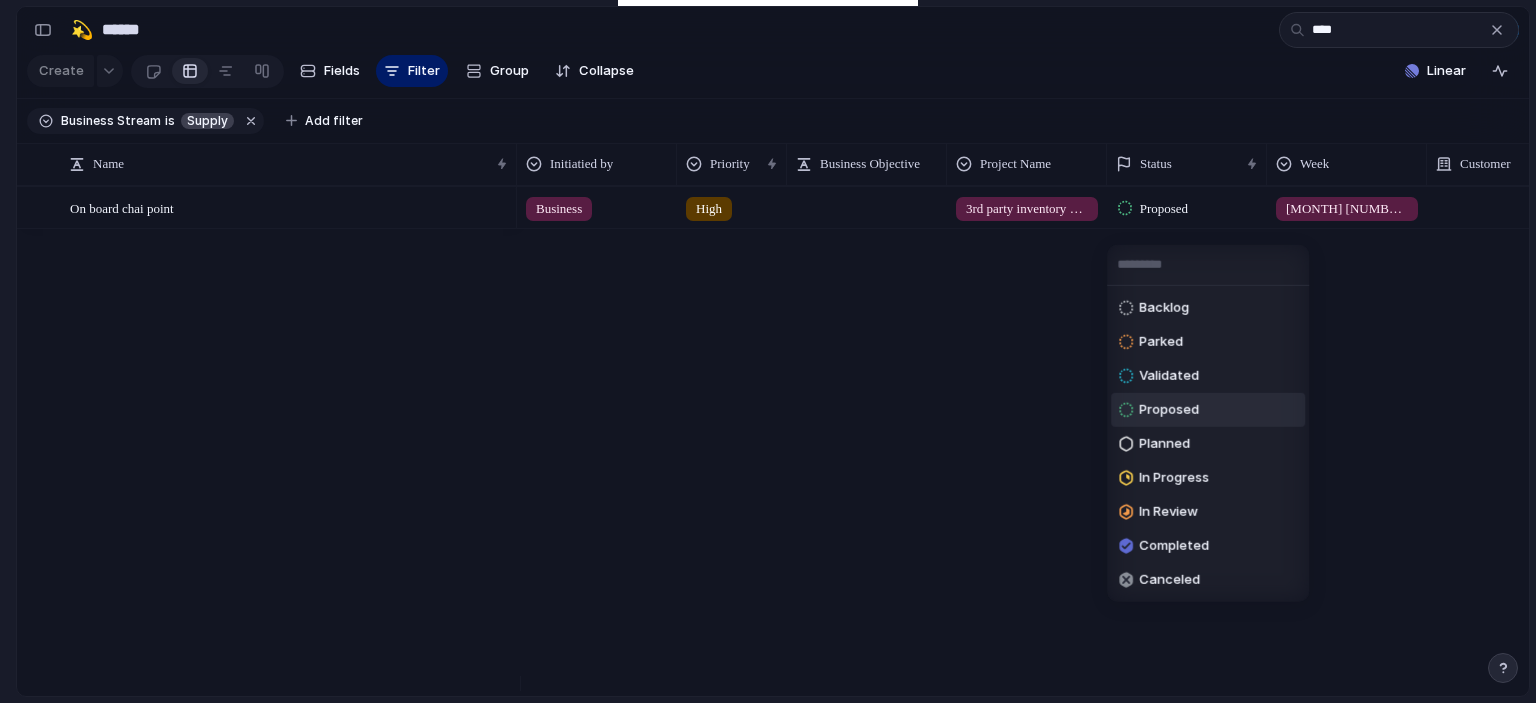 click on "Proposed" at bounding box center [1159, 410] 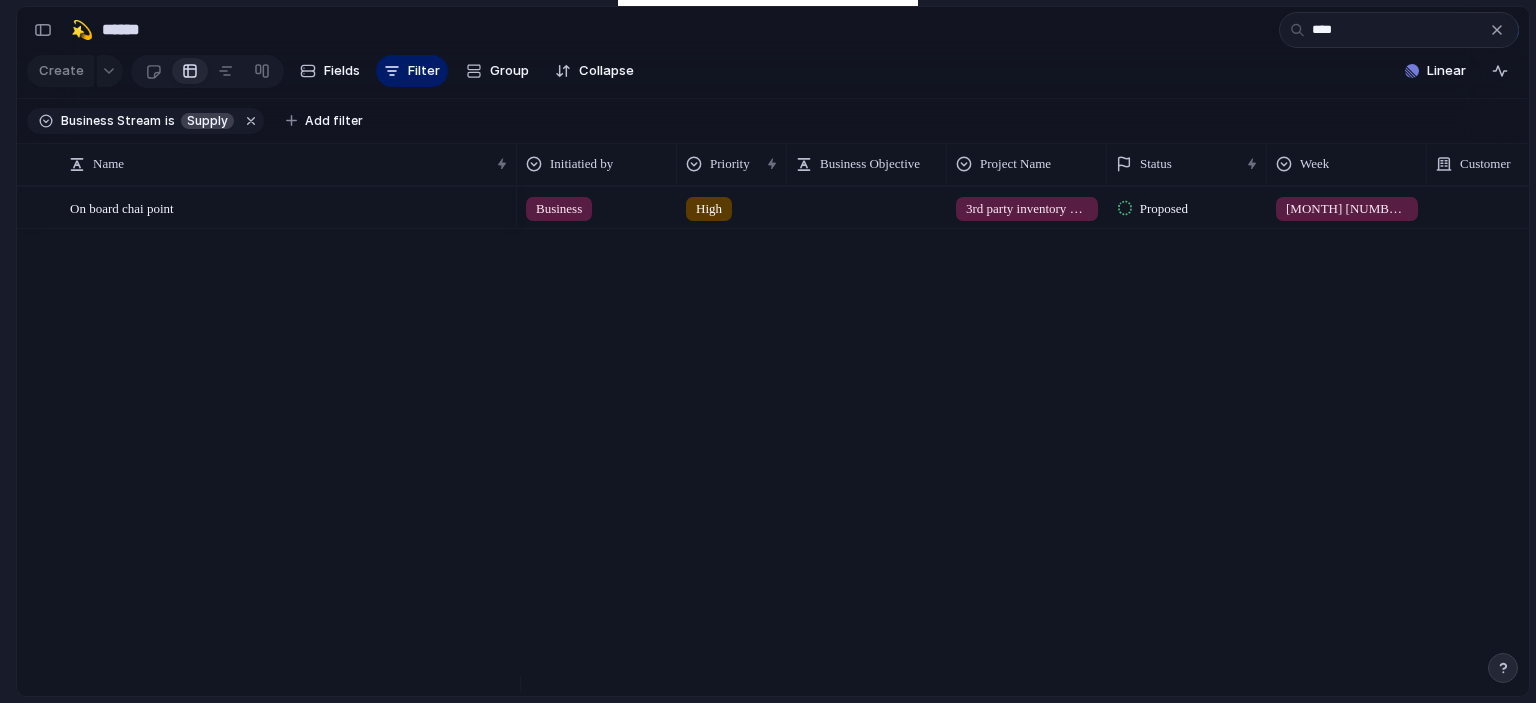 click at bounding box center (867, 207) 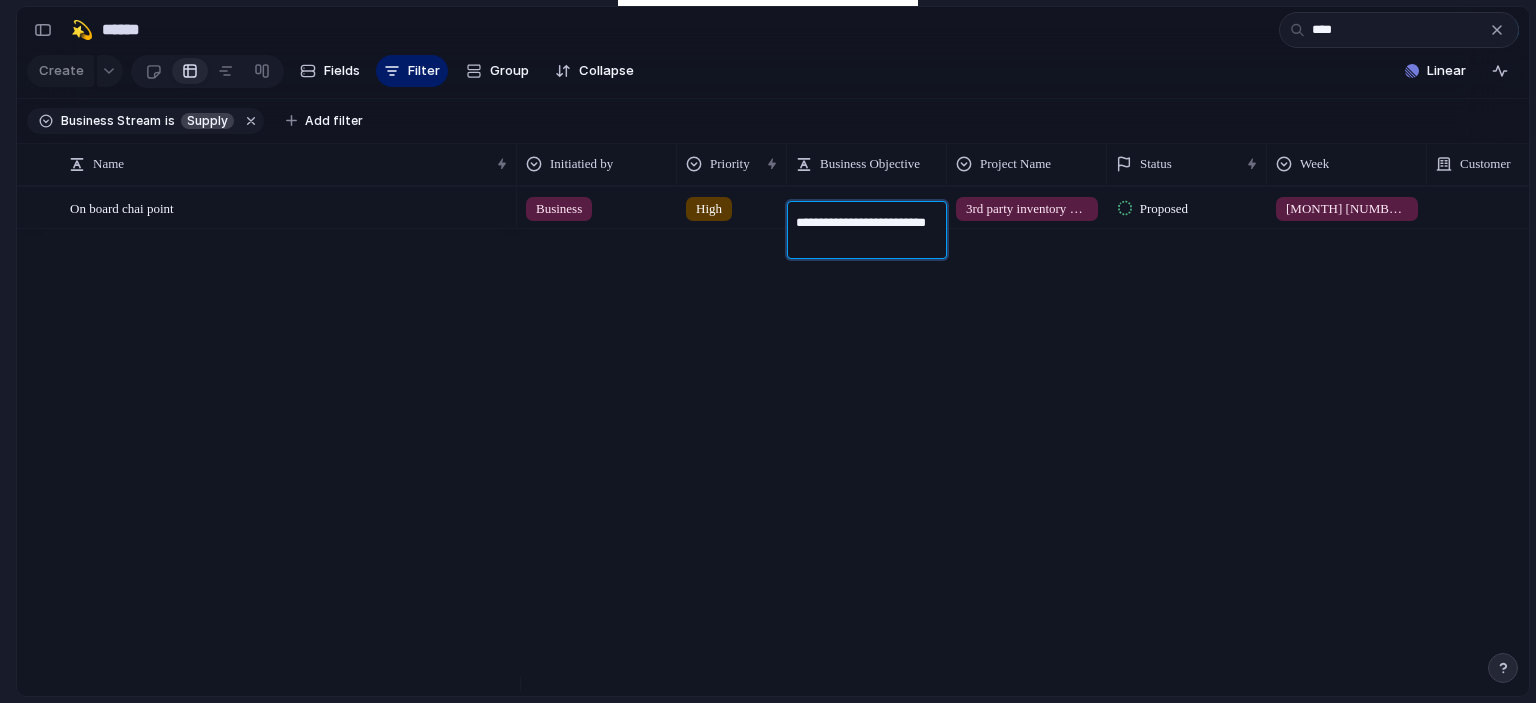 type on "**********" 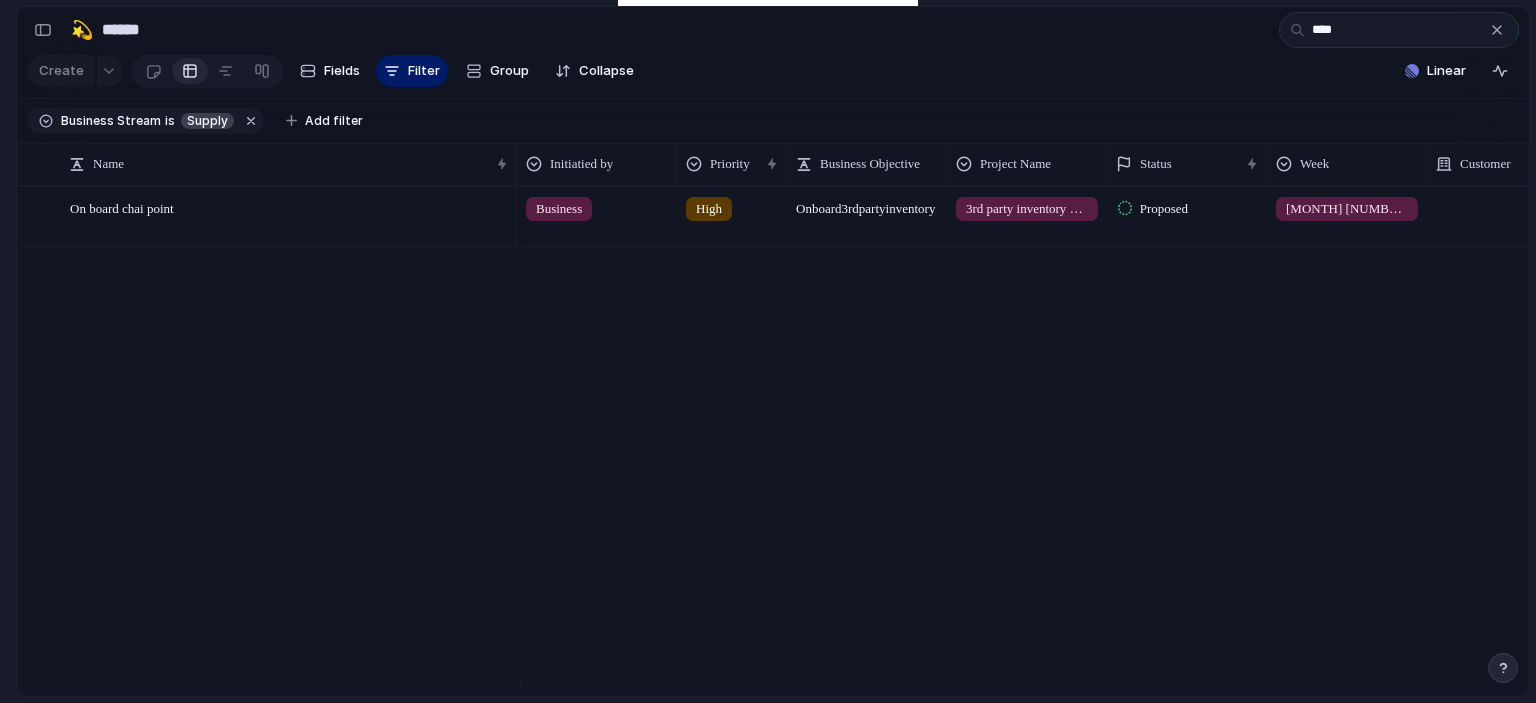 click at bounding box center [1125, 208] 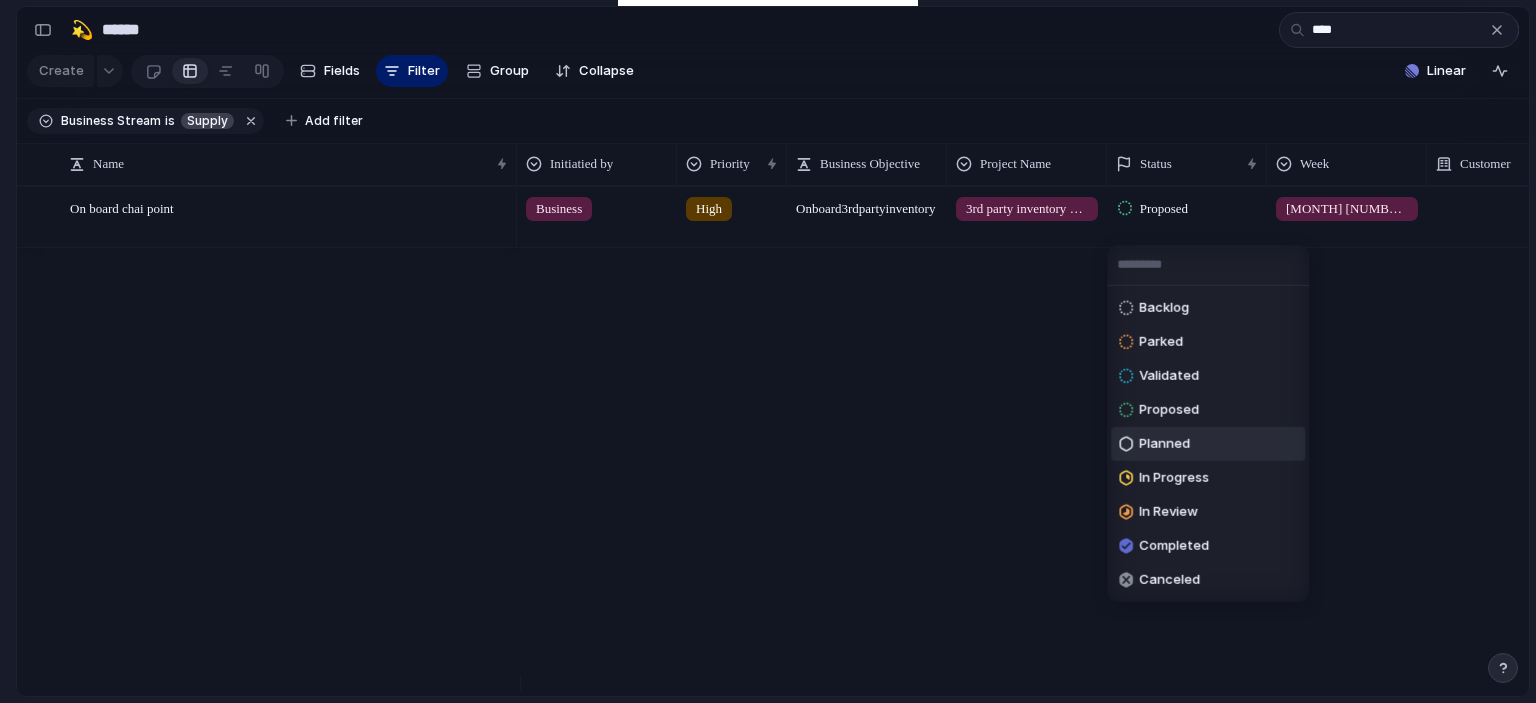 click on "Planned" at bounding box center (1164, 444) 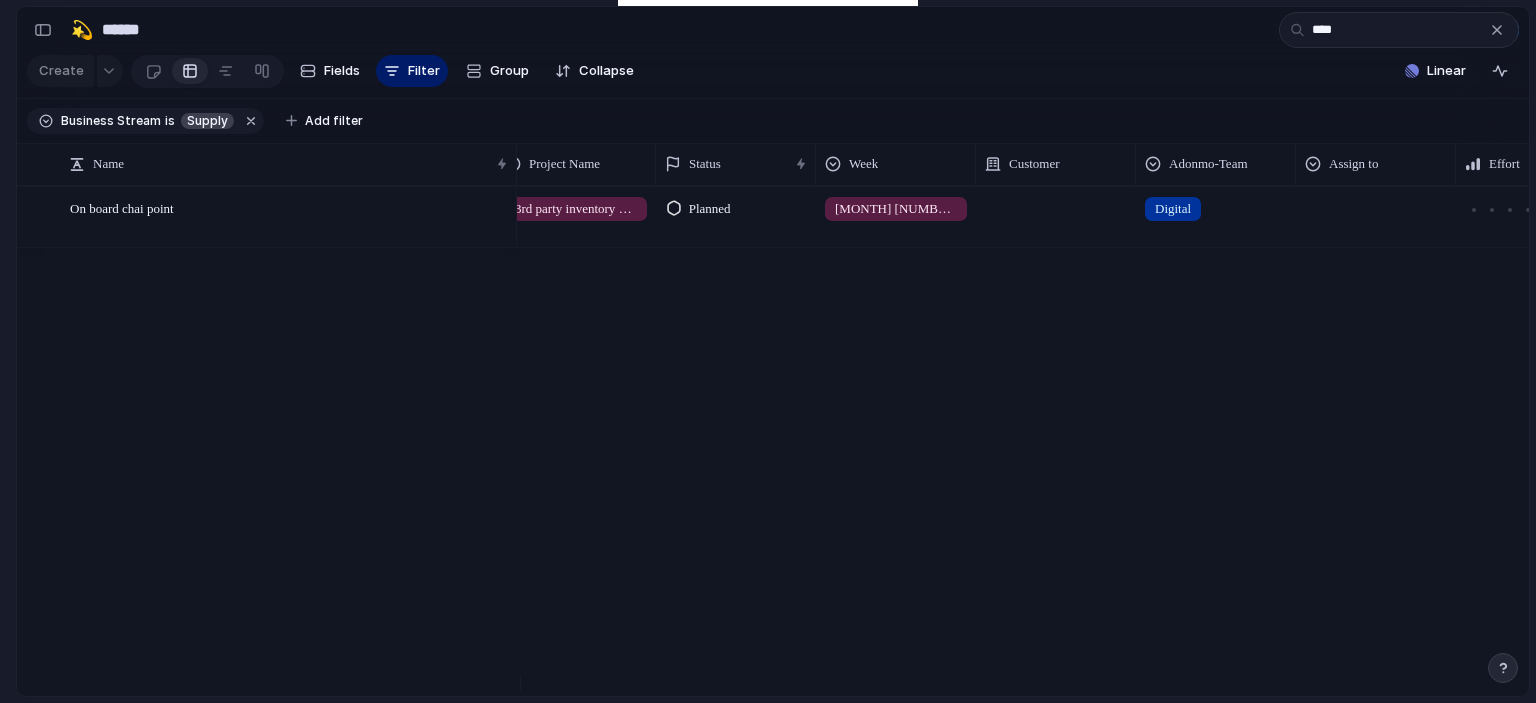 click at bounding box center (1376, 204) 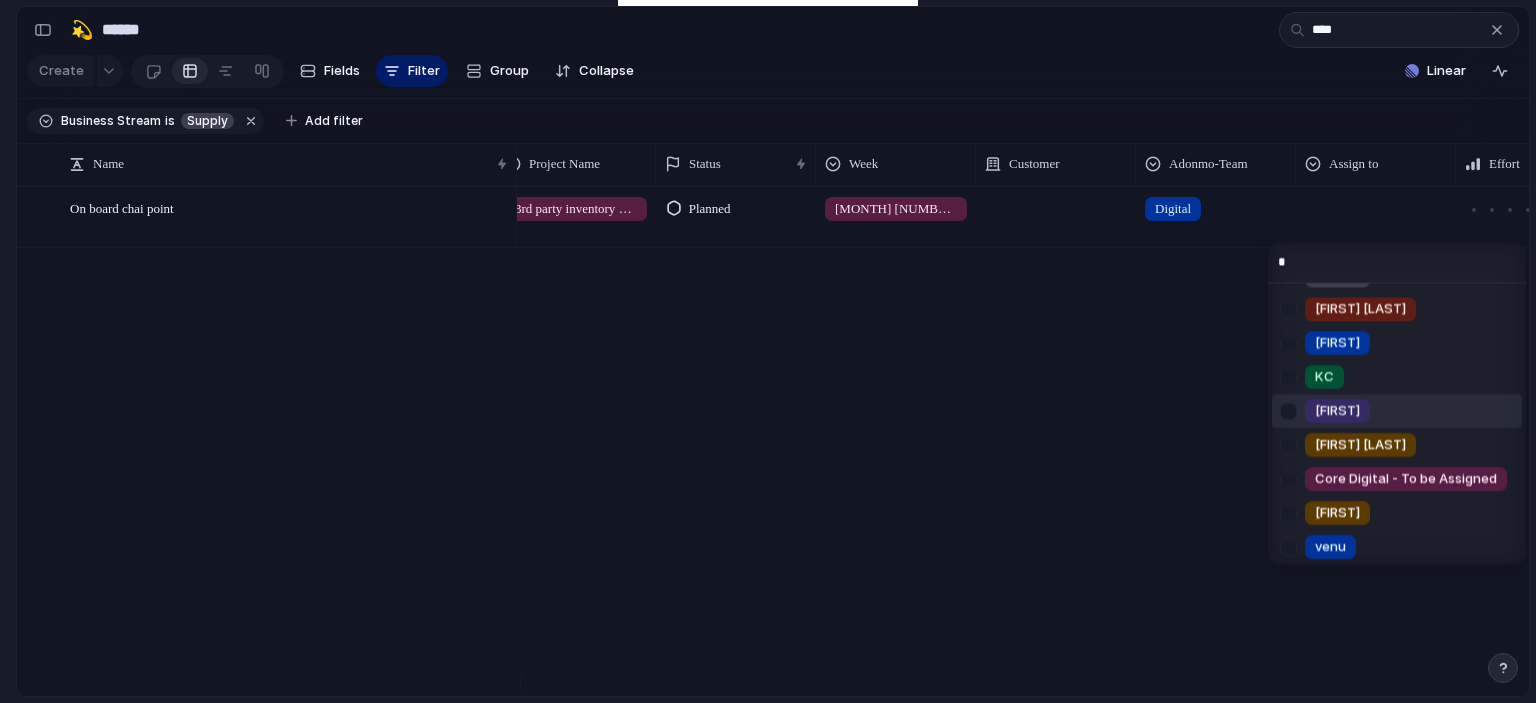 scroll, scrollTop: 0, scrollLeft: 0, axis: both 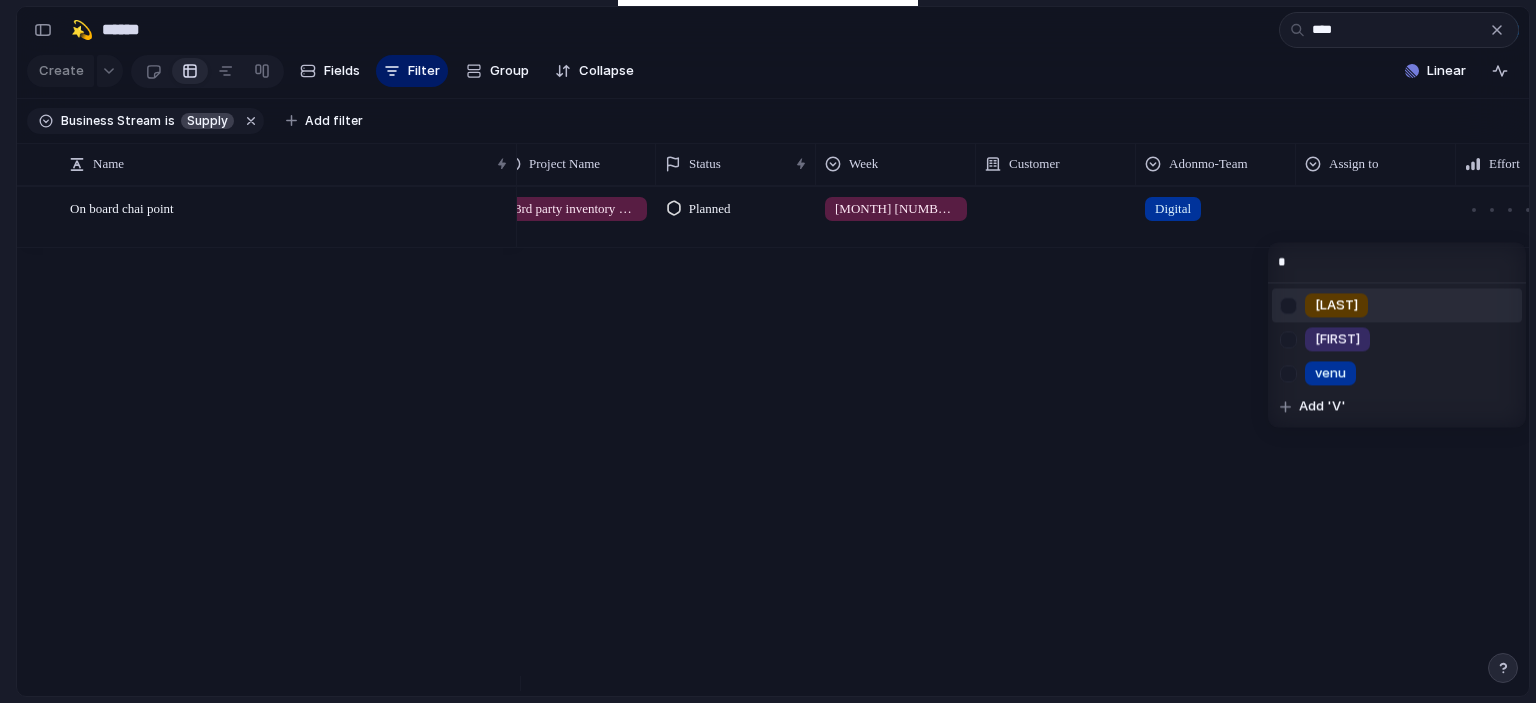 type on "**" 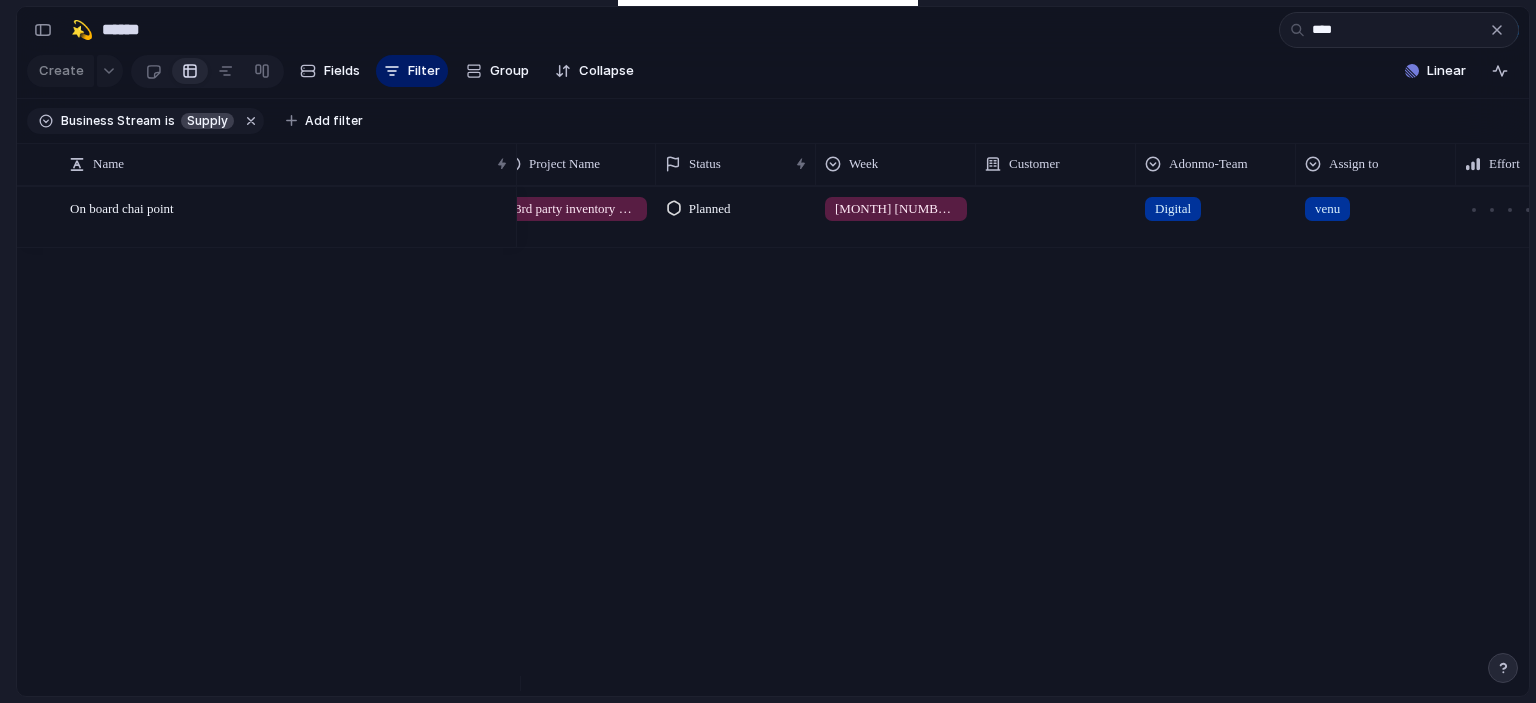 click at bounding box center (1056, 217) 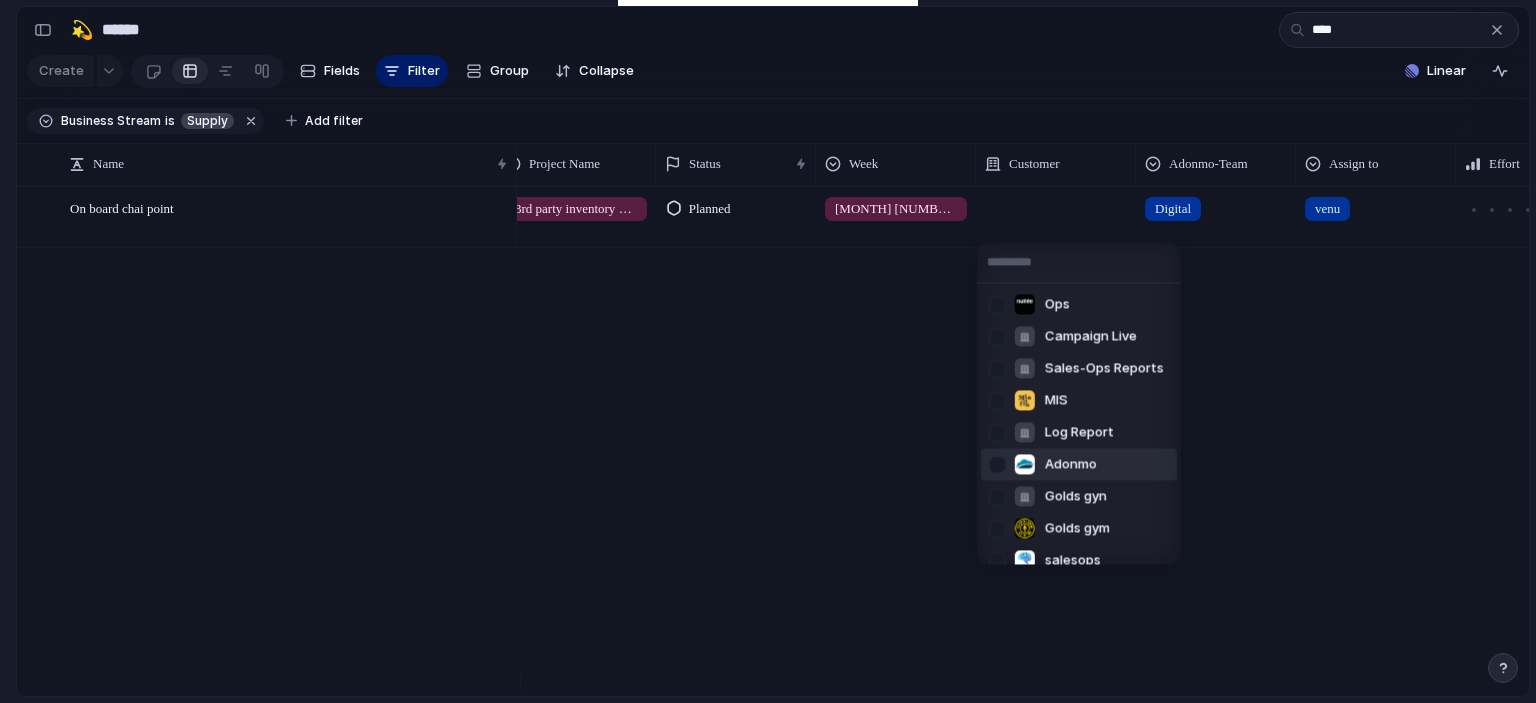 click on "Adonmo" at bounding box center [1071, 465] 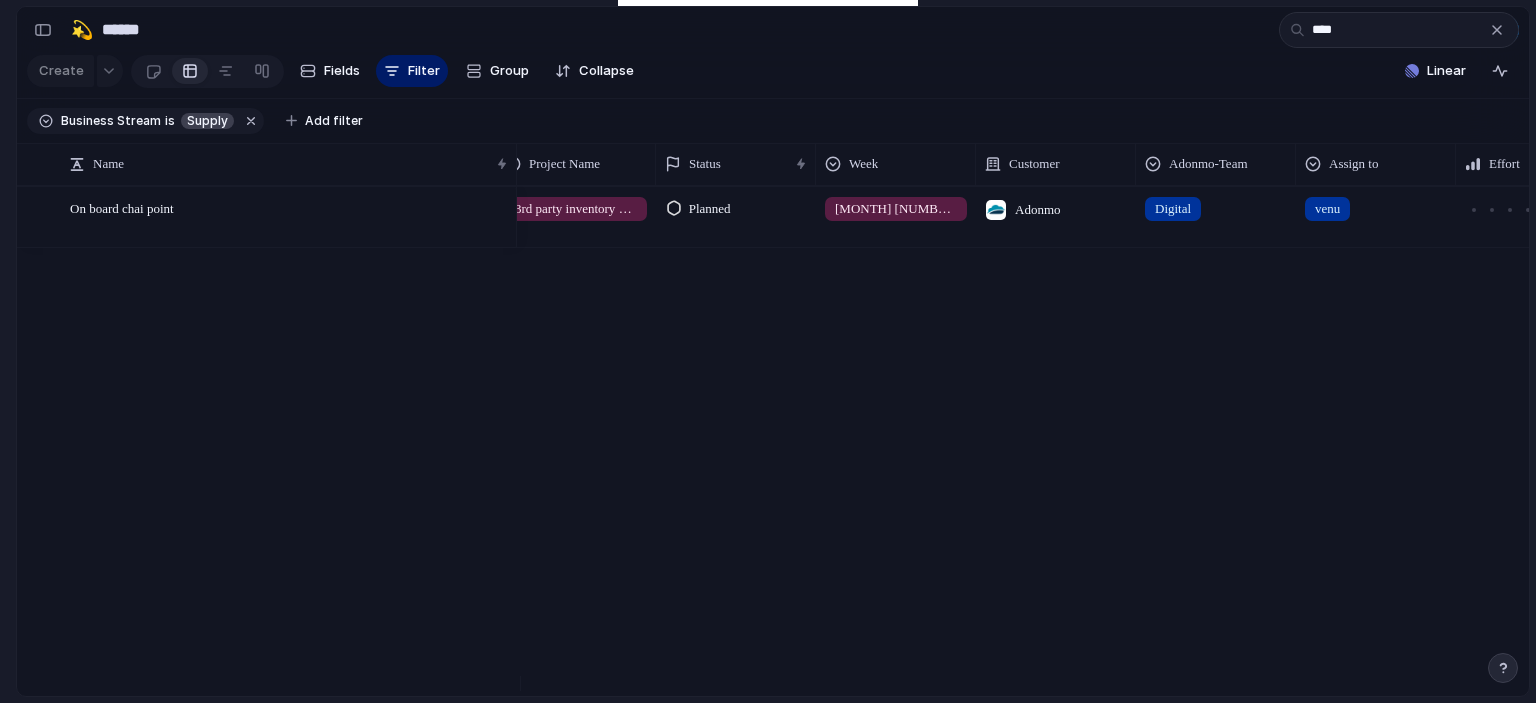 click on "High Onboard 3rd party inventory 3rd party inventory onboarding Planned [MONTH] 3 Adonmo Digital venu Supply" at bounding box center (1023, 441) 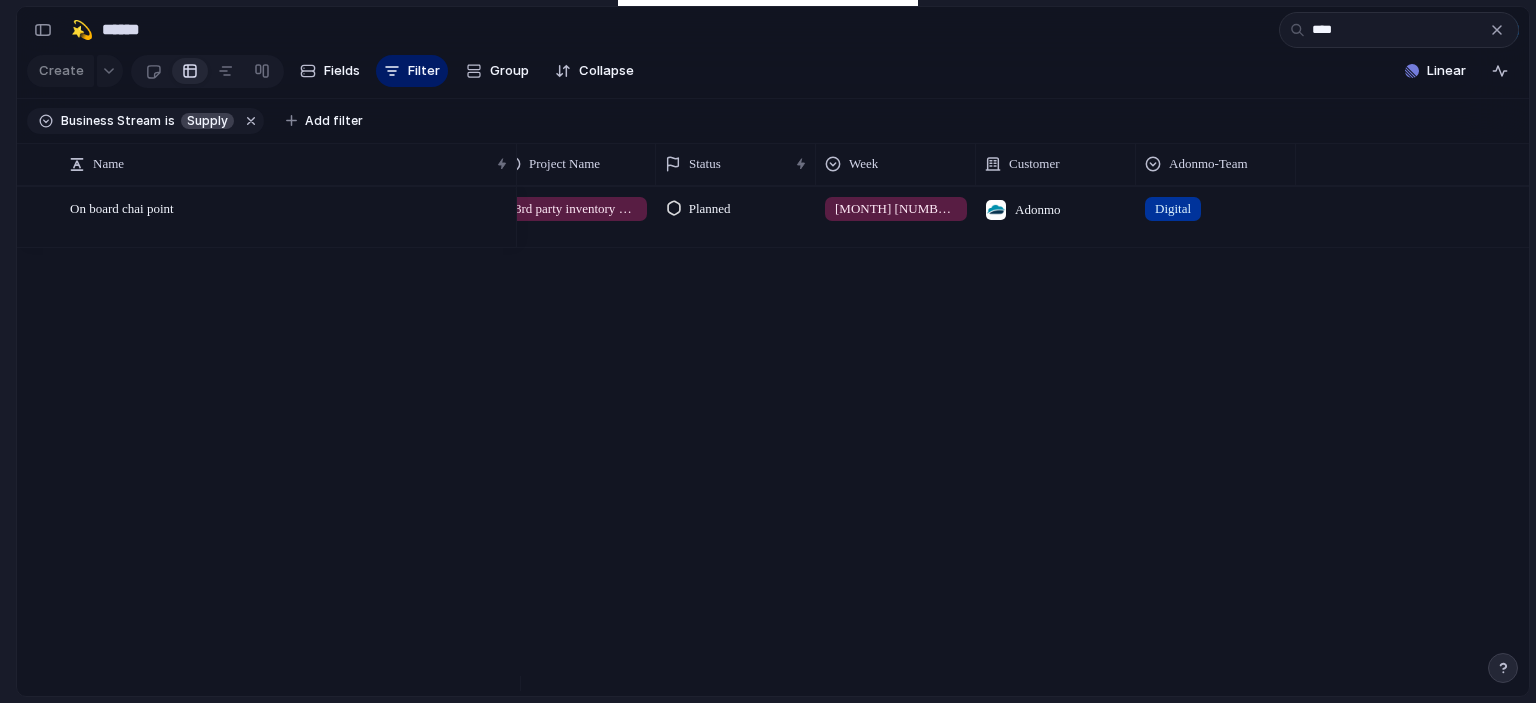 scroll, scrollTop: 0, scrollLeft: 0, axis: both 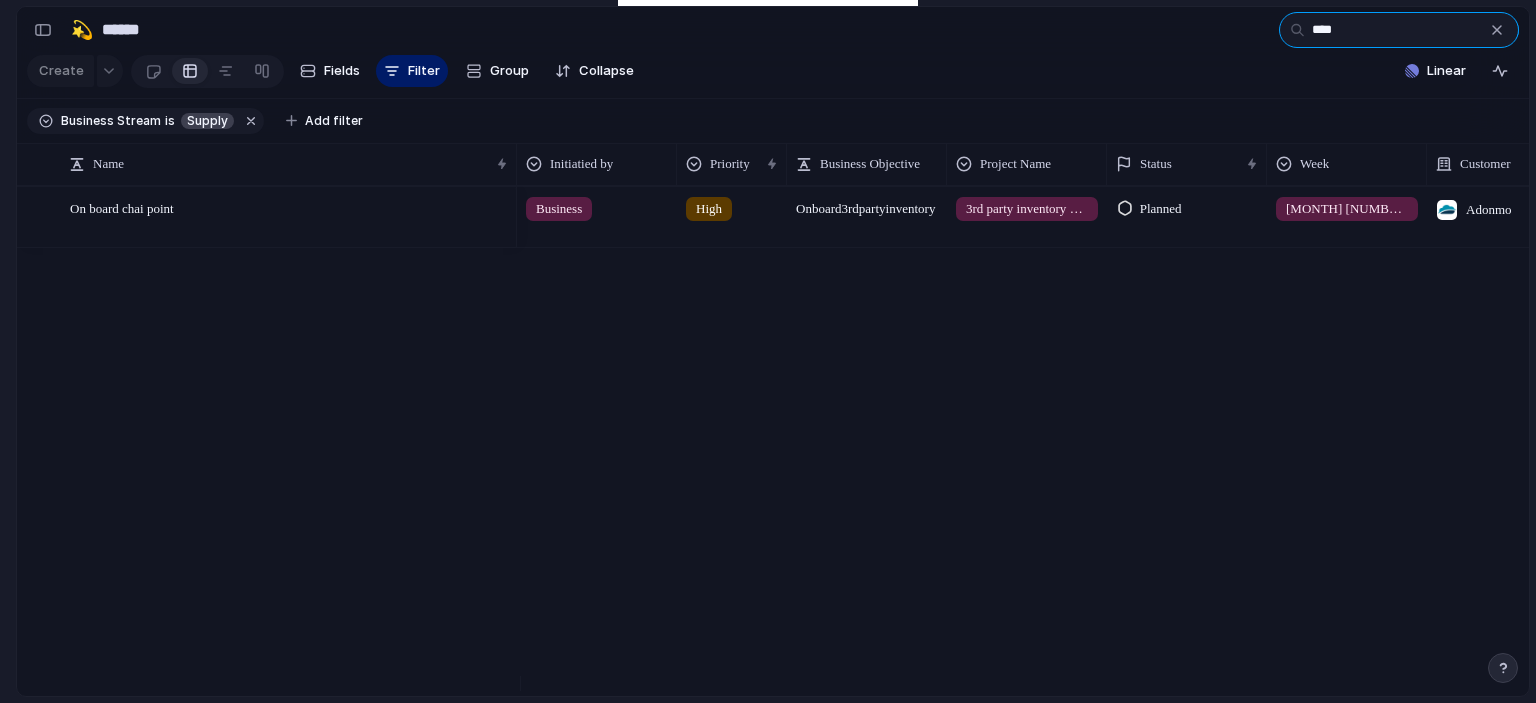 click on "****" at bounding box center [1399, 30] 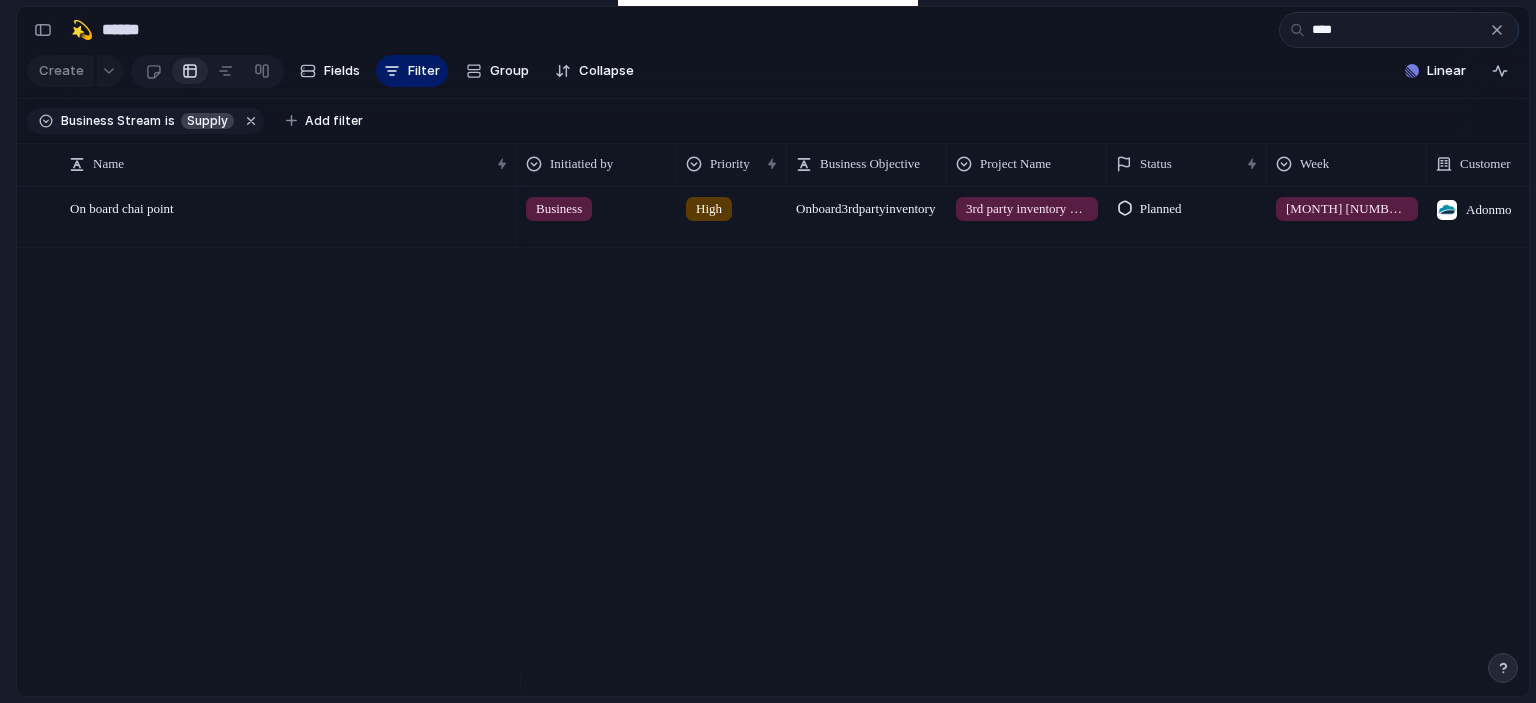 click at bounding box center (1497, 30) 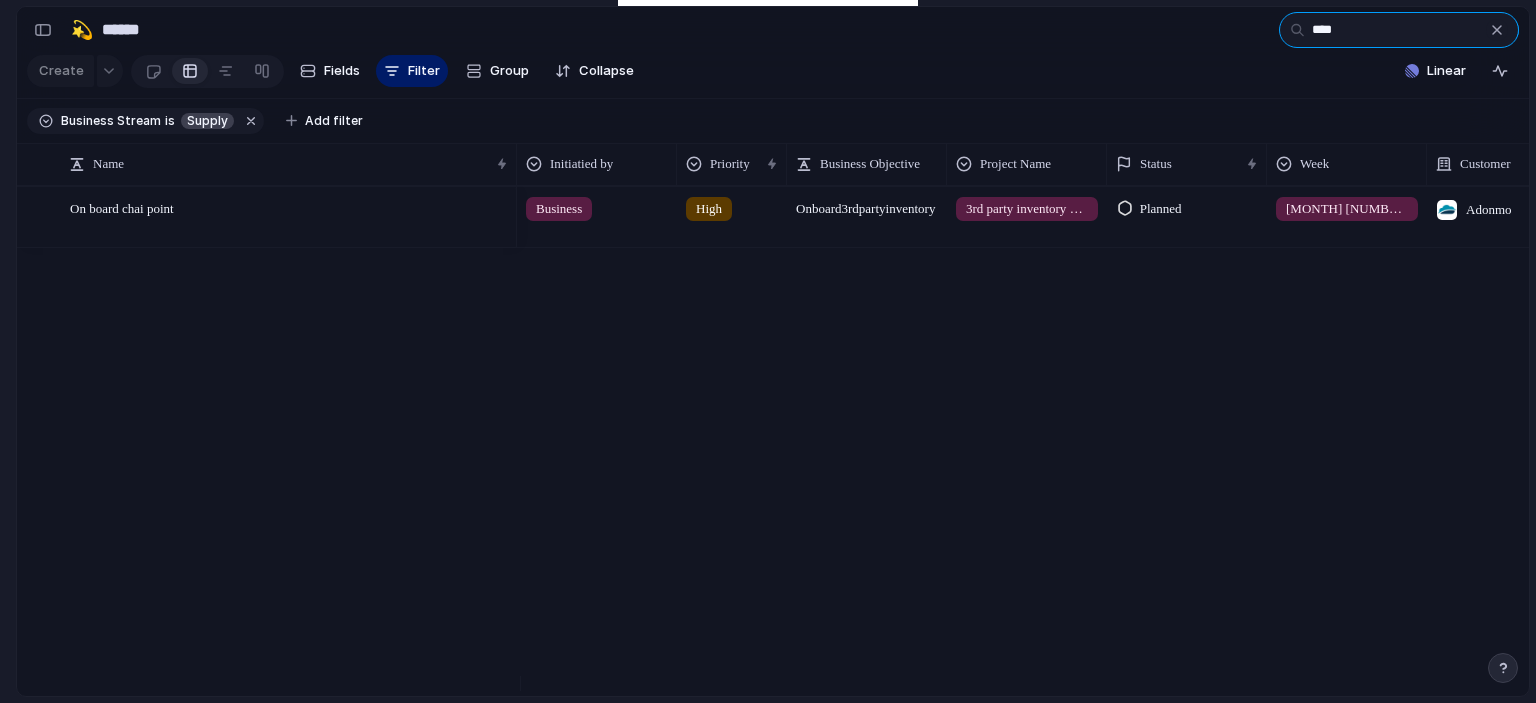 type 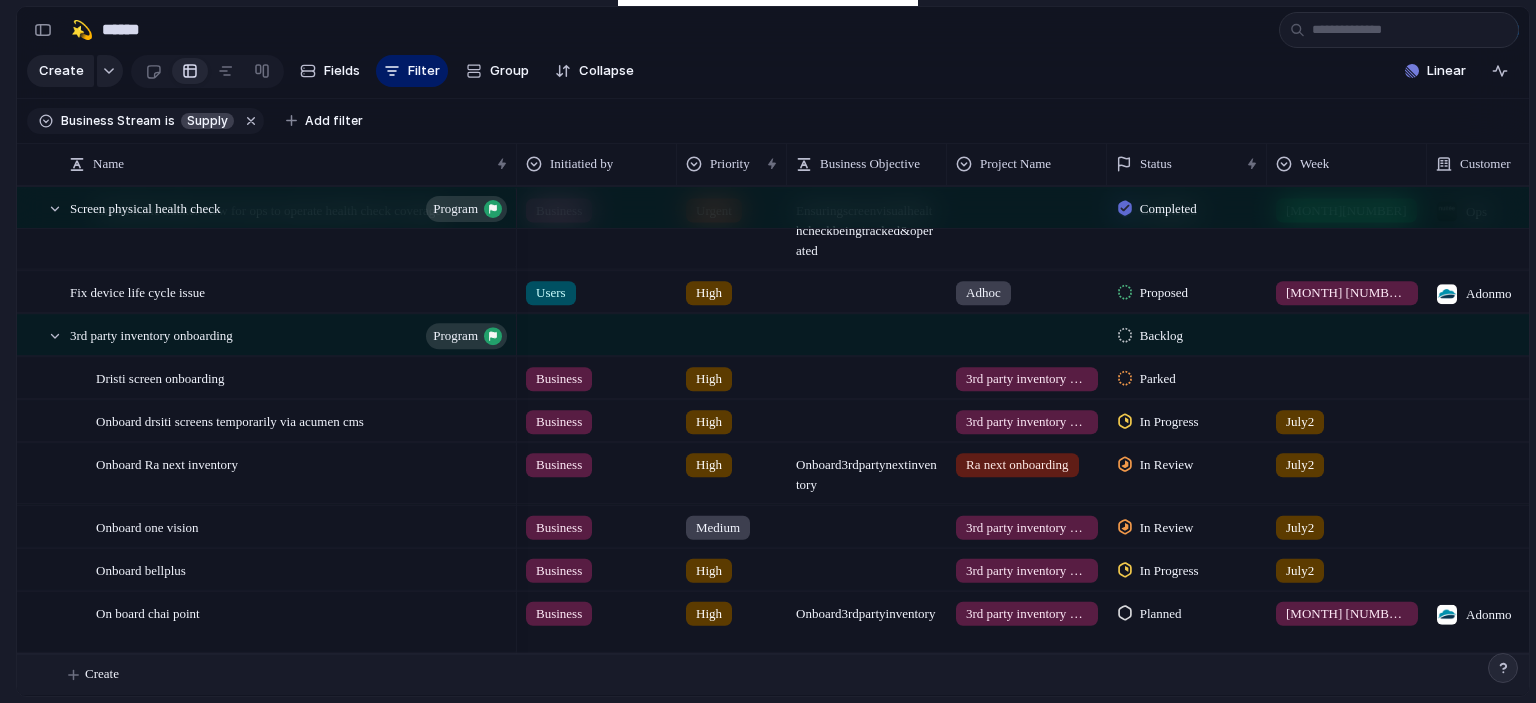 click on "Create" at bounding box center [102, 674] 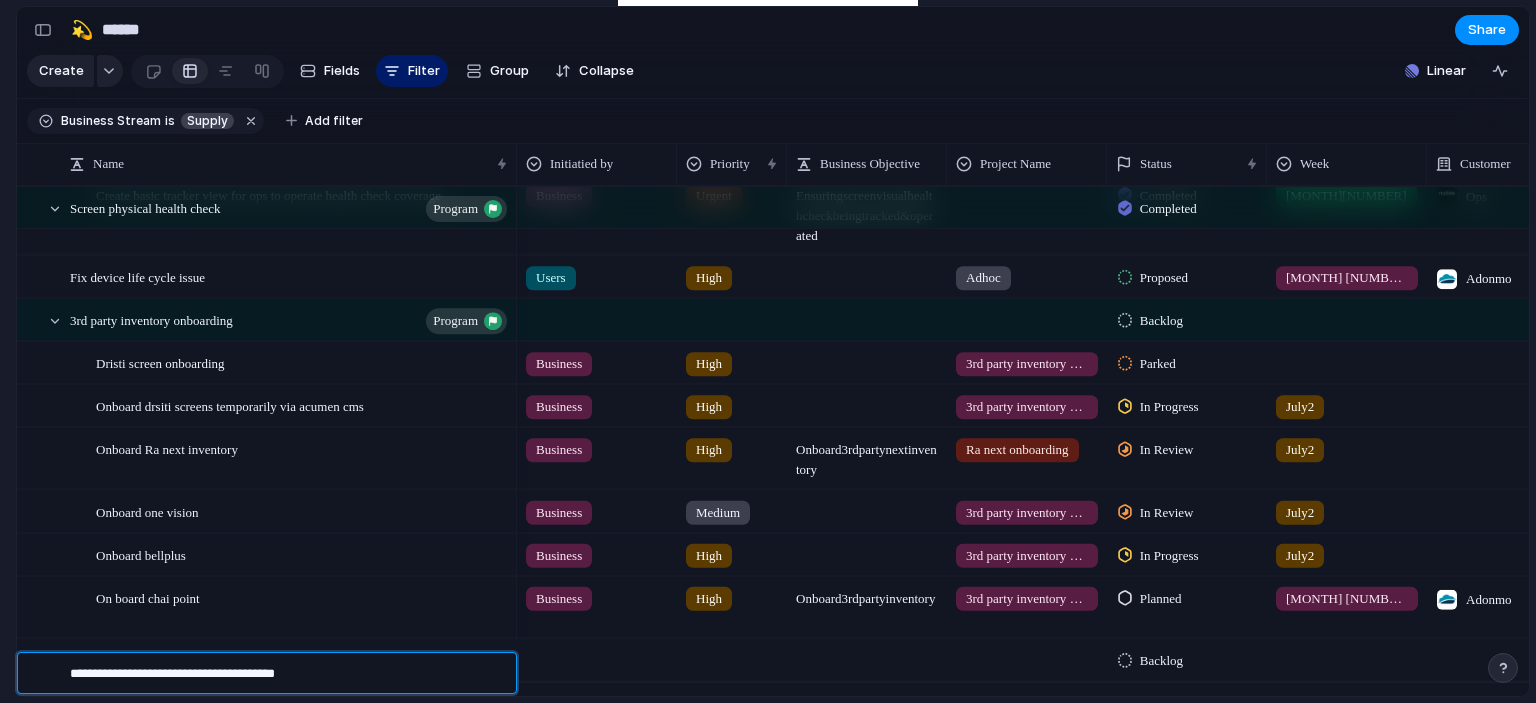 type on "**********" 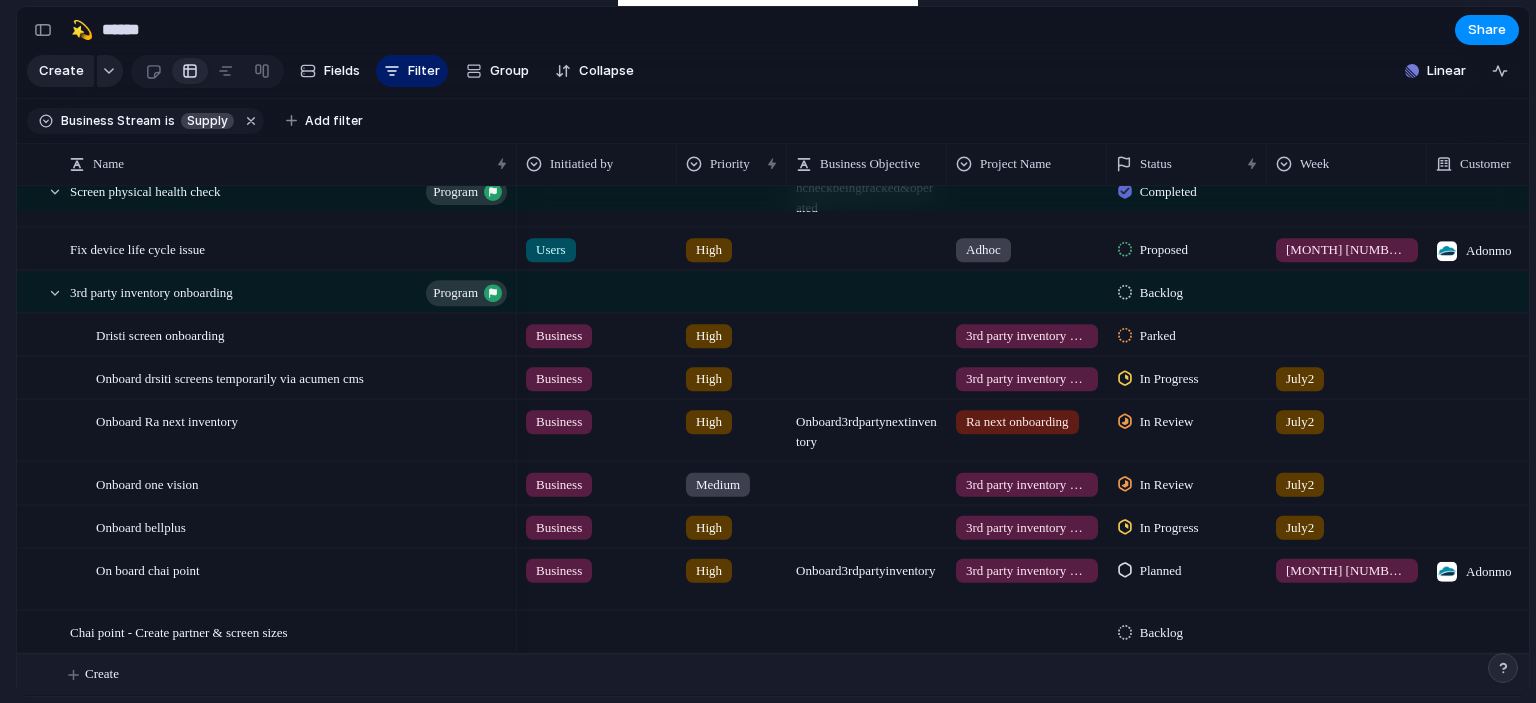 click at bounding box center (597, 628) 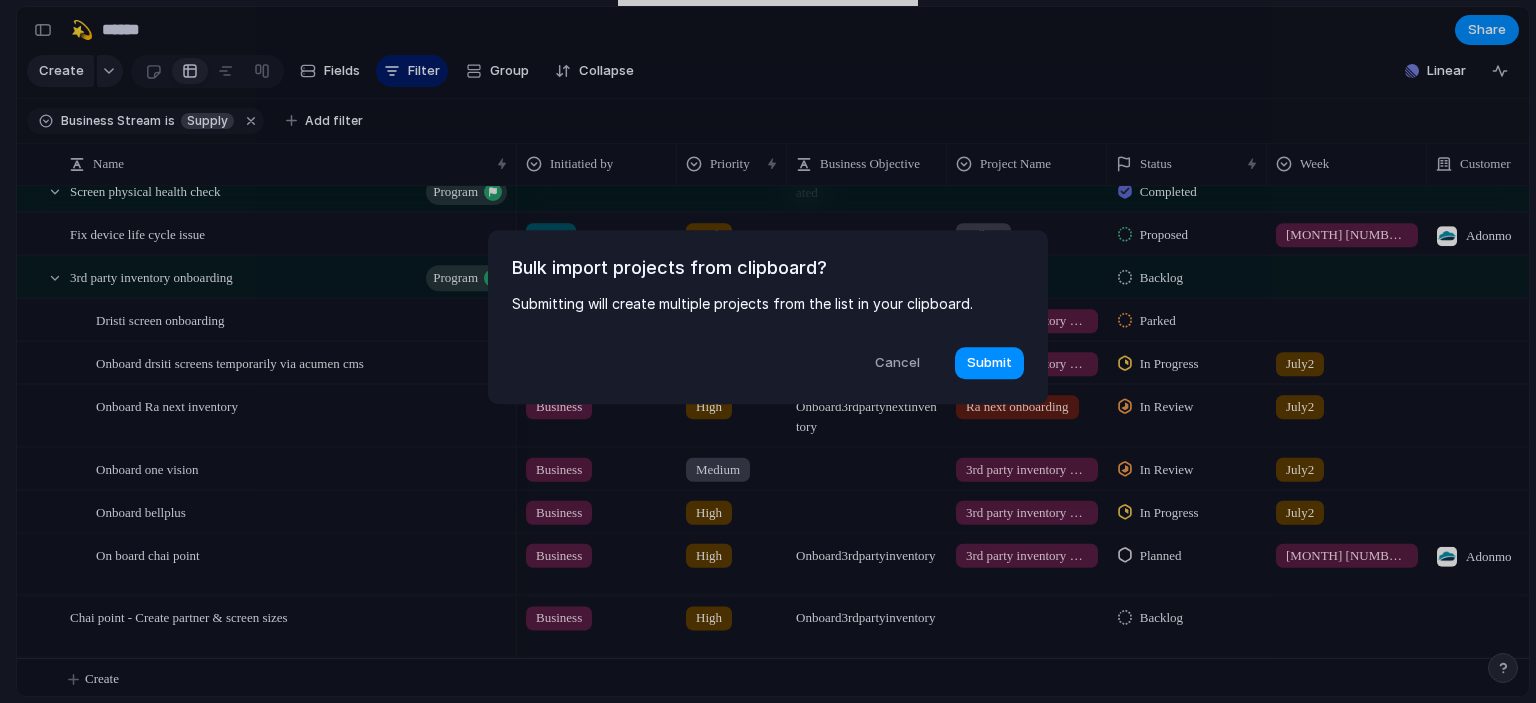 click on "Cancel" at bounding box center (897, 363) 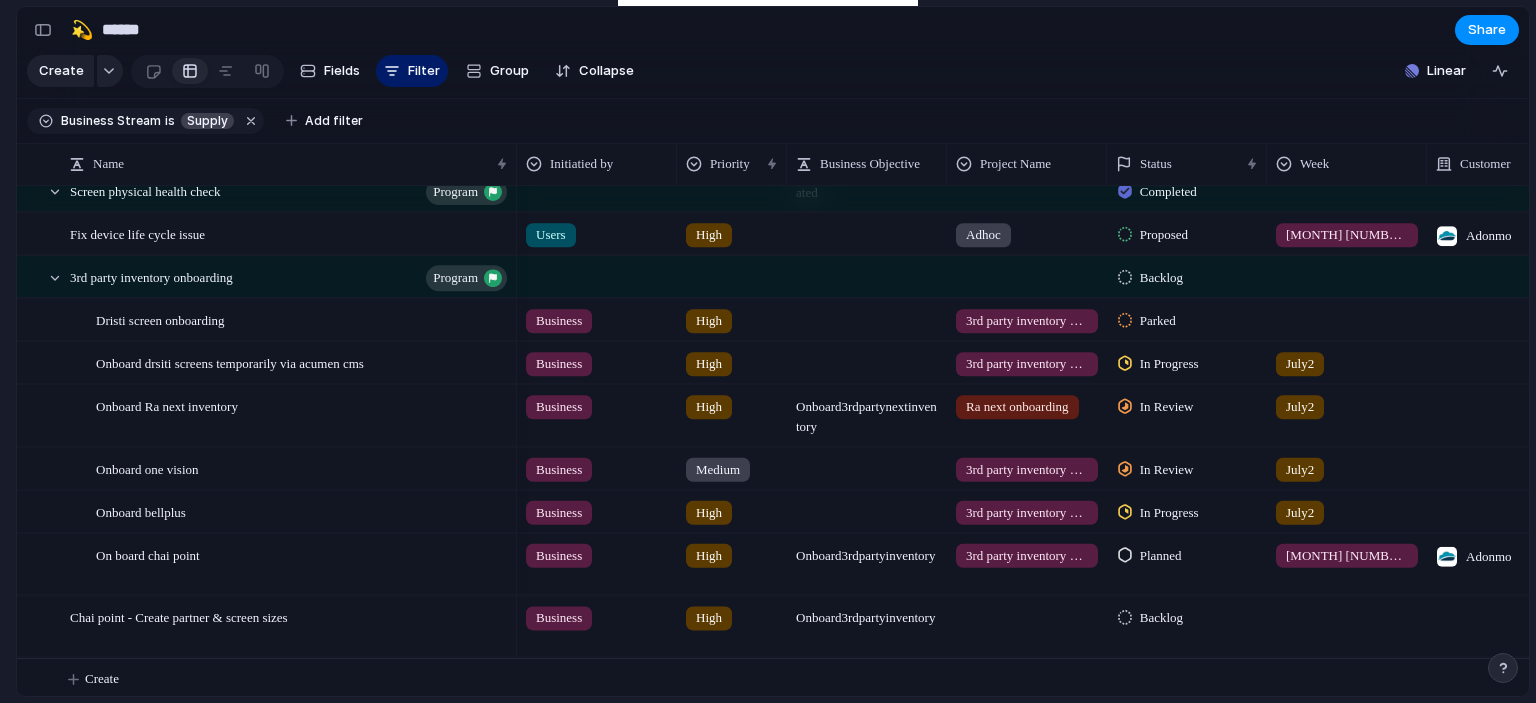 click at bounding box center (1027, 613) 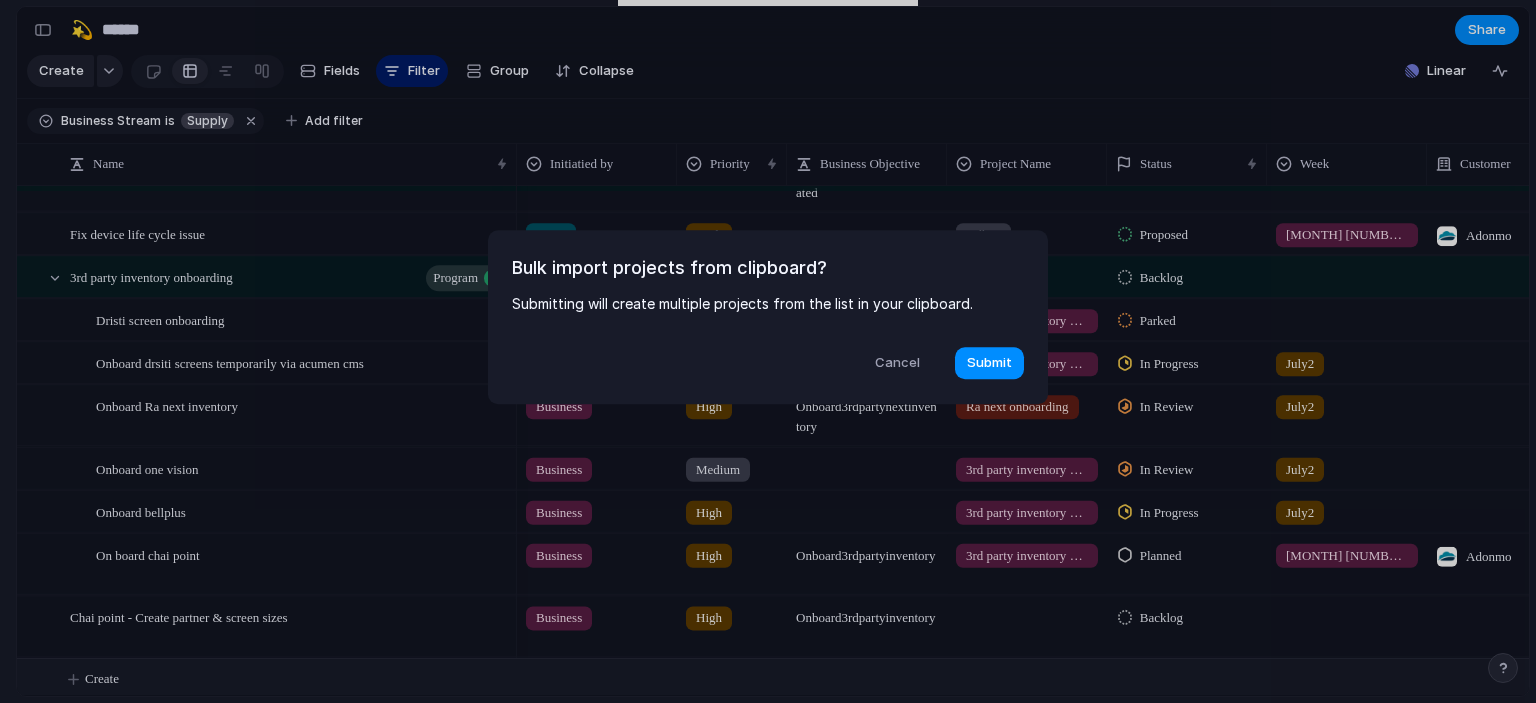 scroll, scrollTop: 6675, scrollLeft: 0, axis: vertical 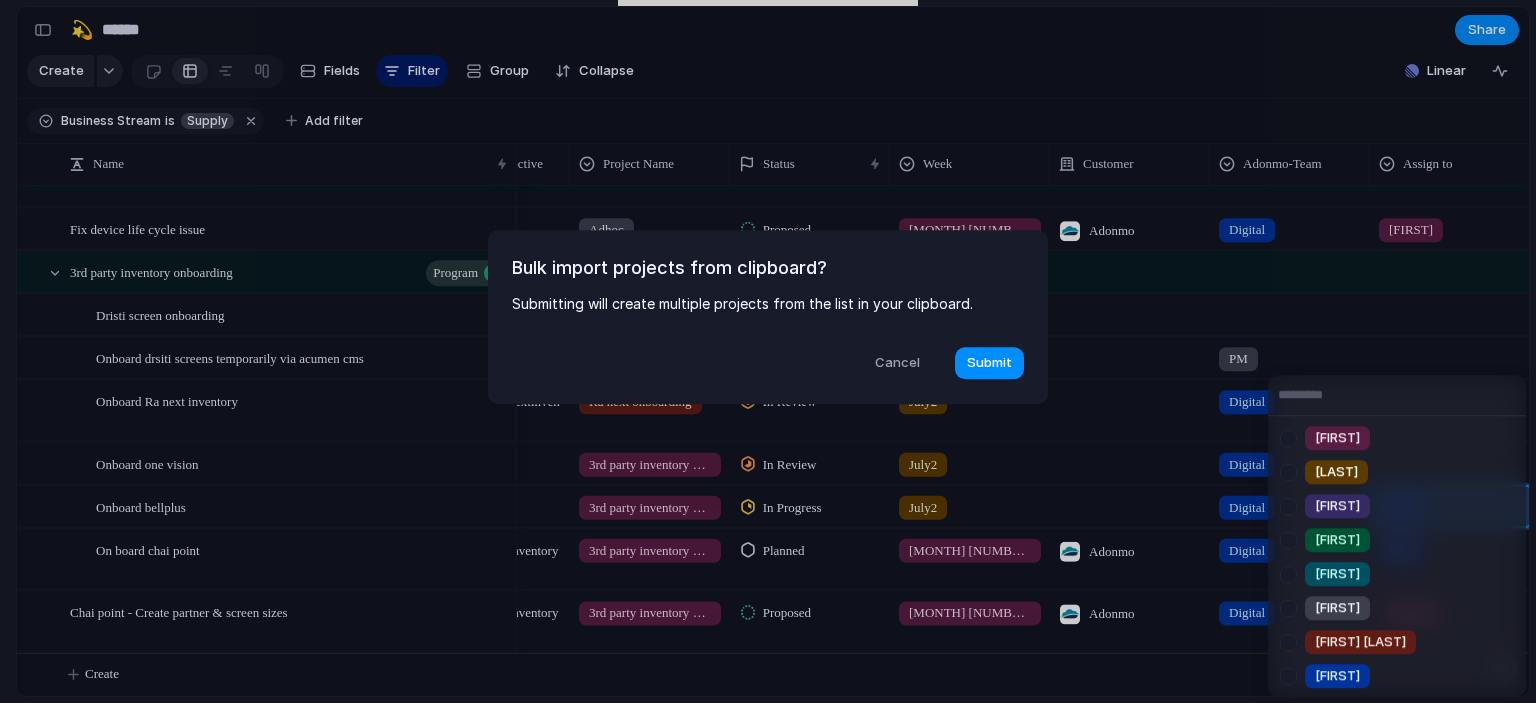 type on "*" 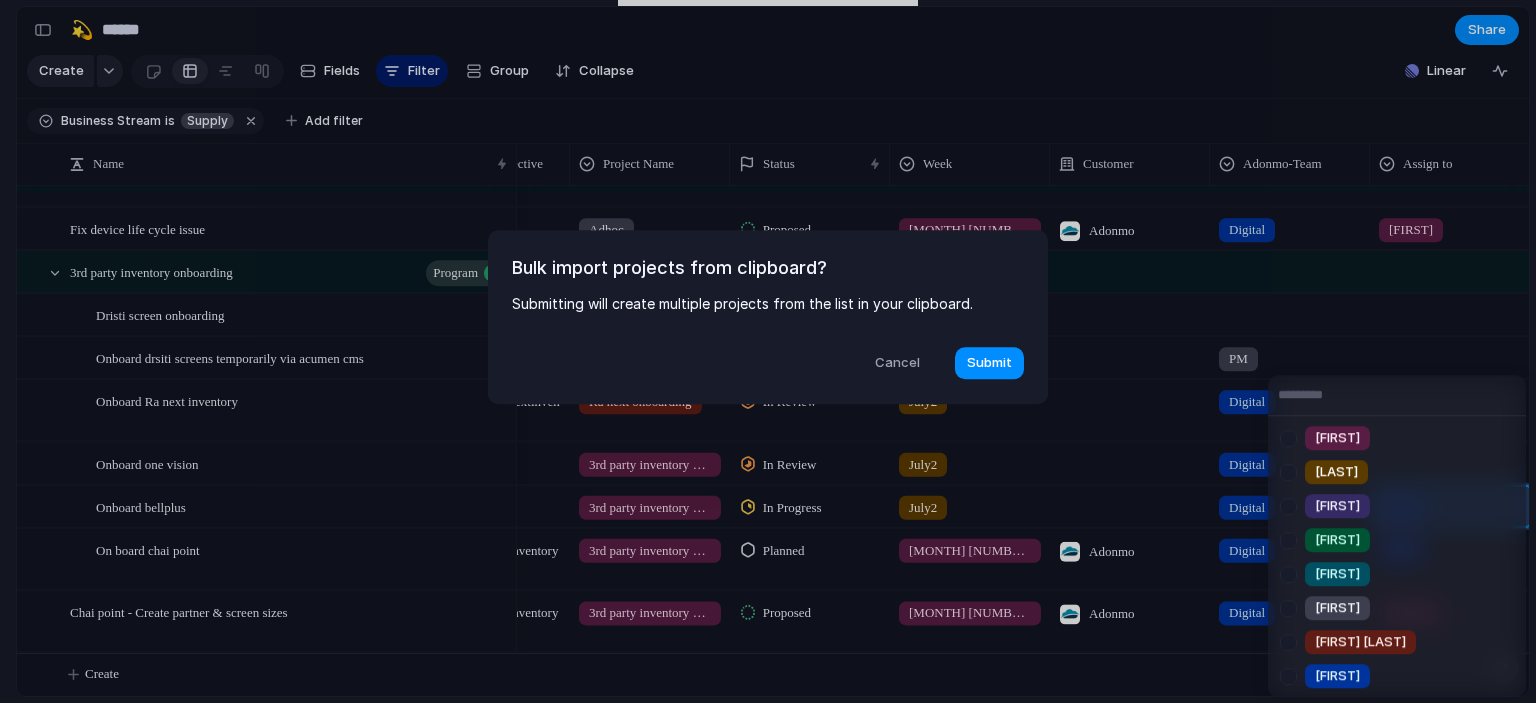 type on "*" 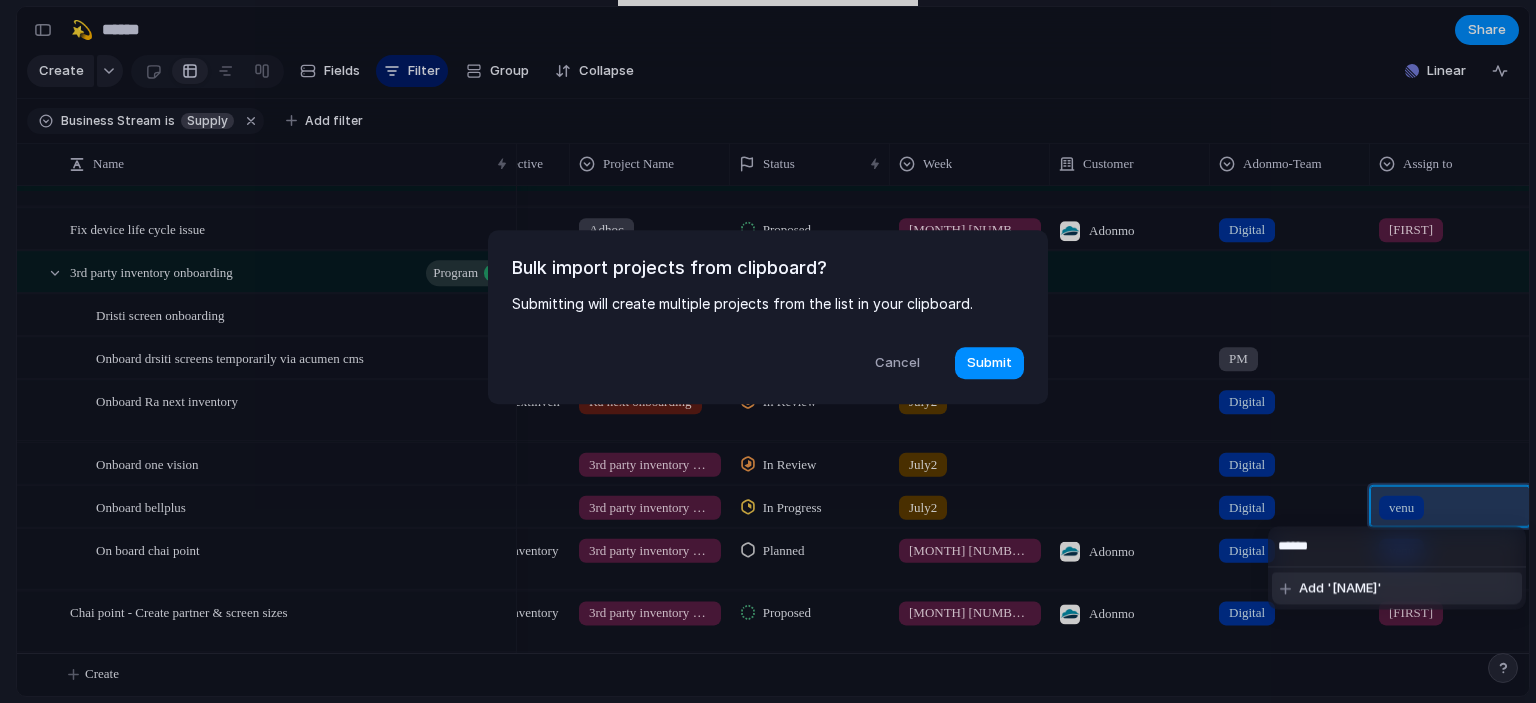type on "*******" 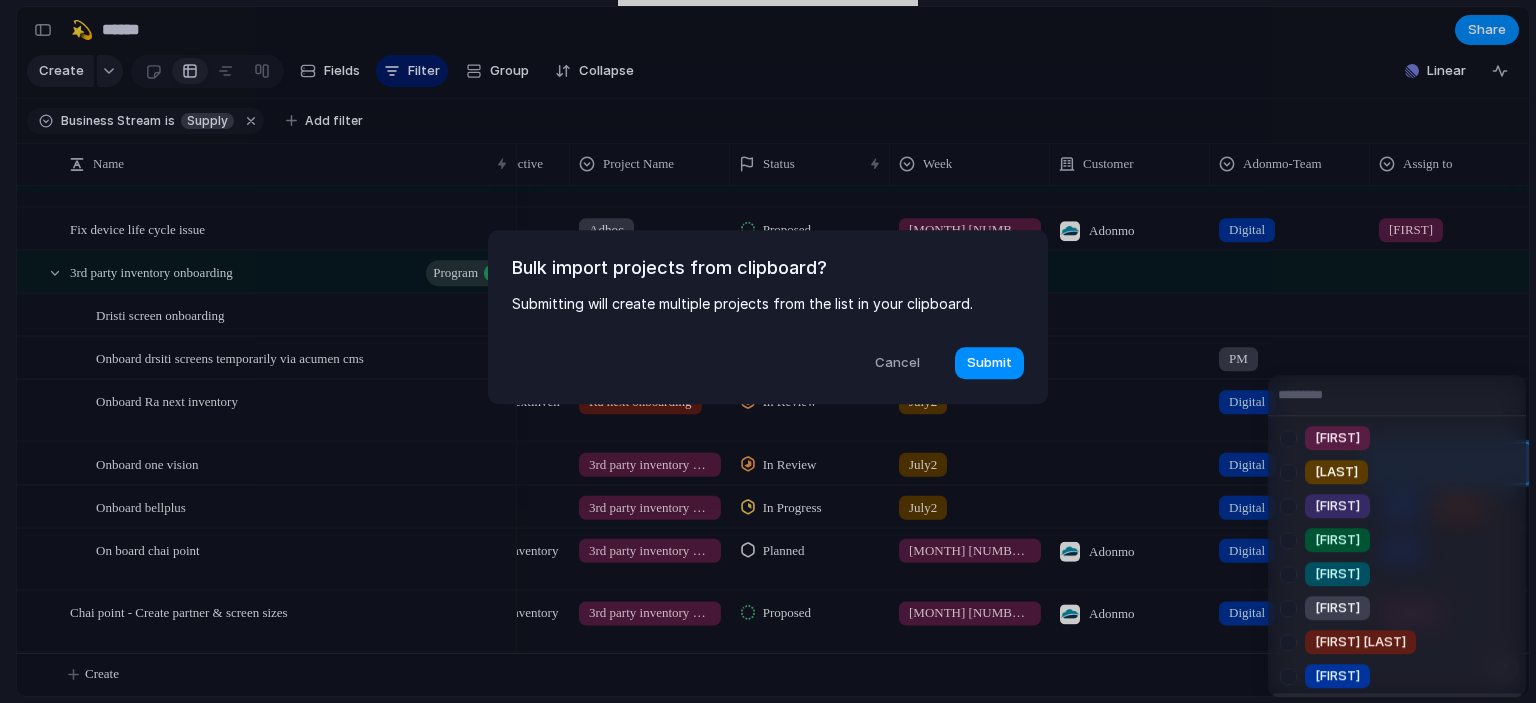 scroll, scrollTop: 187, scrollLeft: 0, axis: vertical 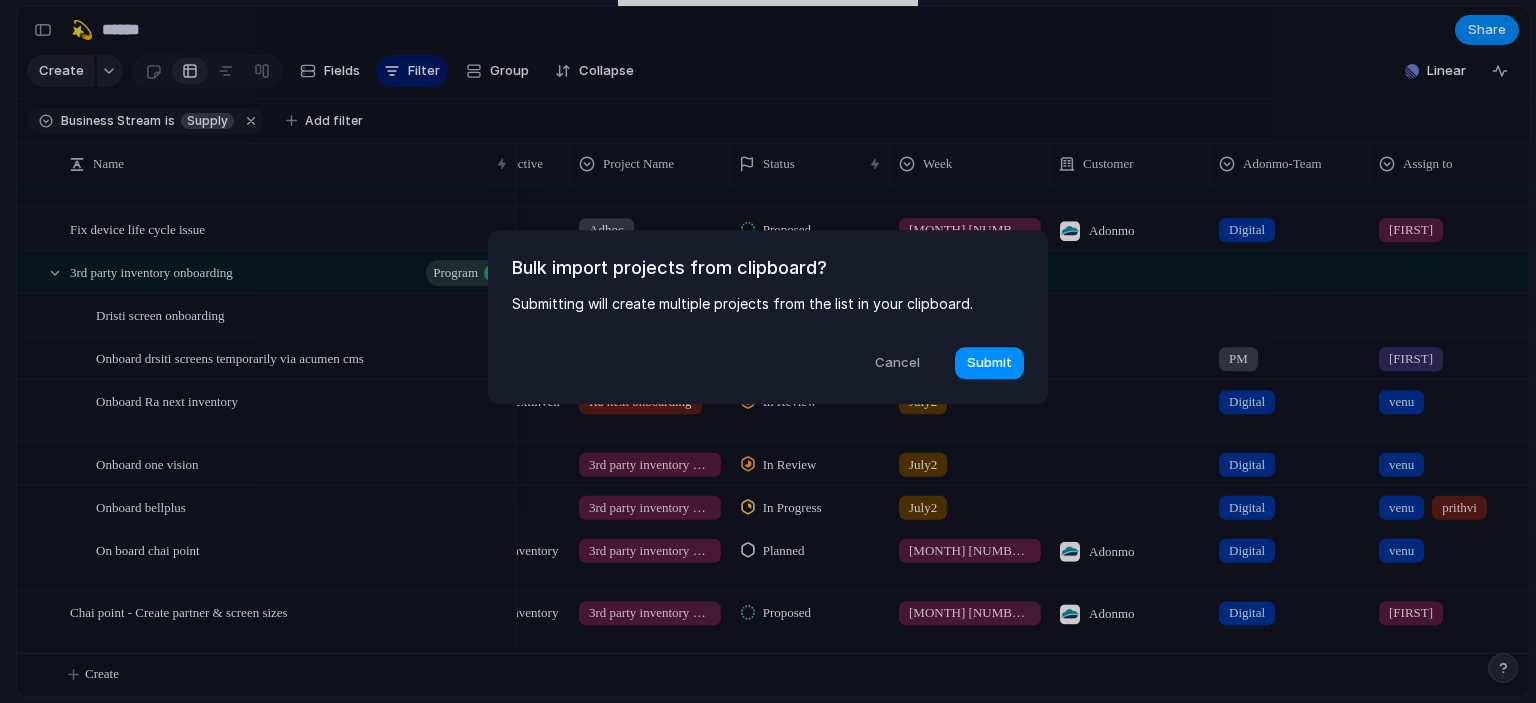 click on "Cancel" at bounding box center [897, 363] 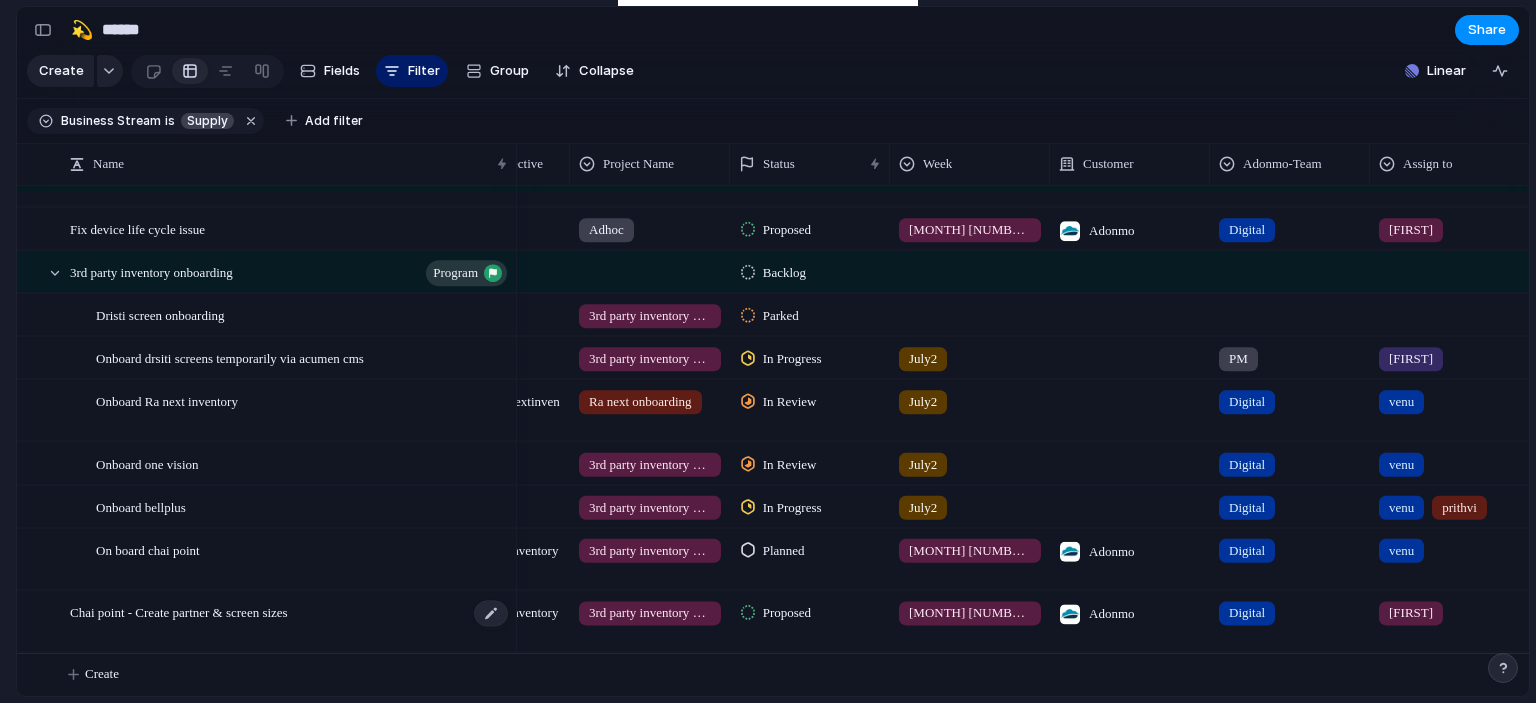click on "Chai point - Create partner & screen sizes" at bounding box center [290, 622] 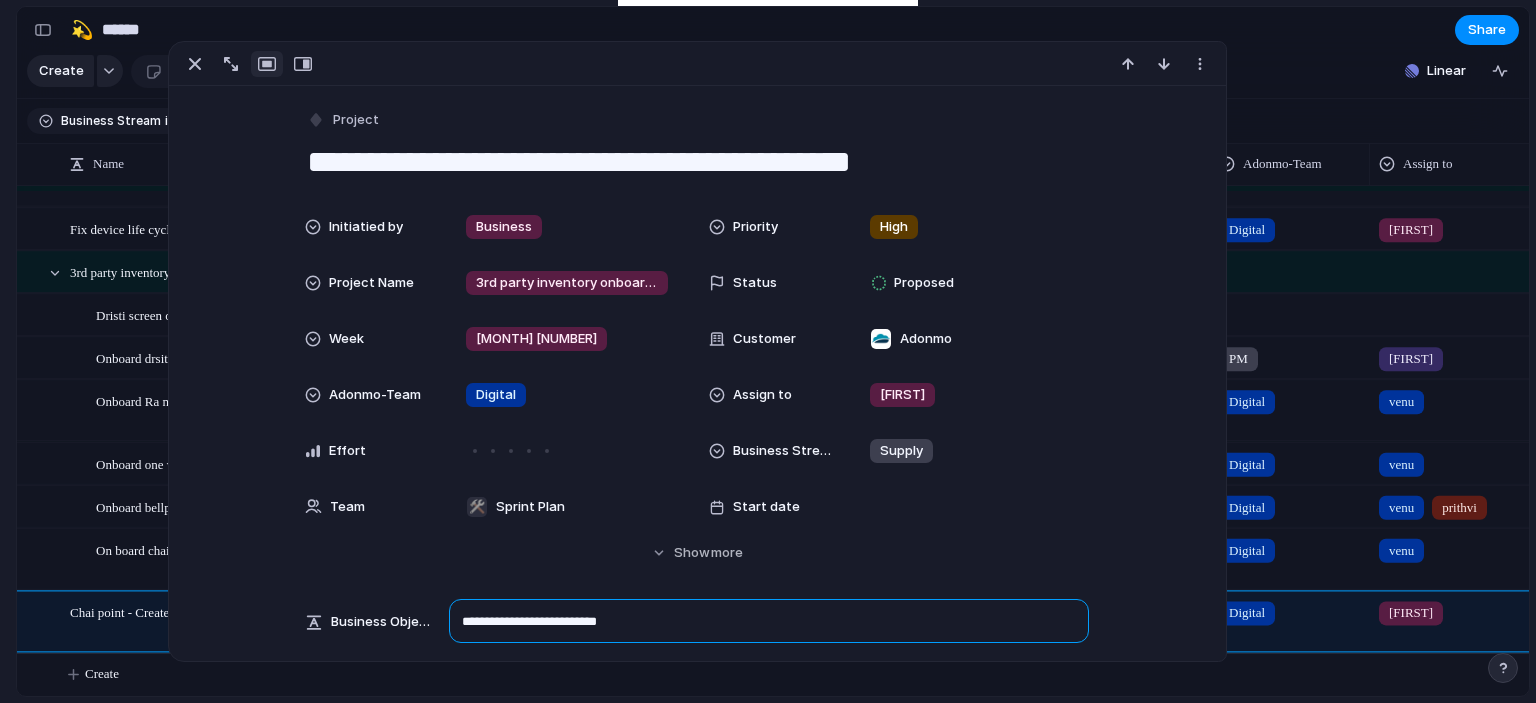 click on "**********" at bounding box center (769, 621) 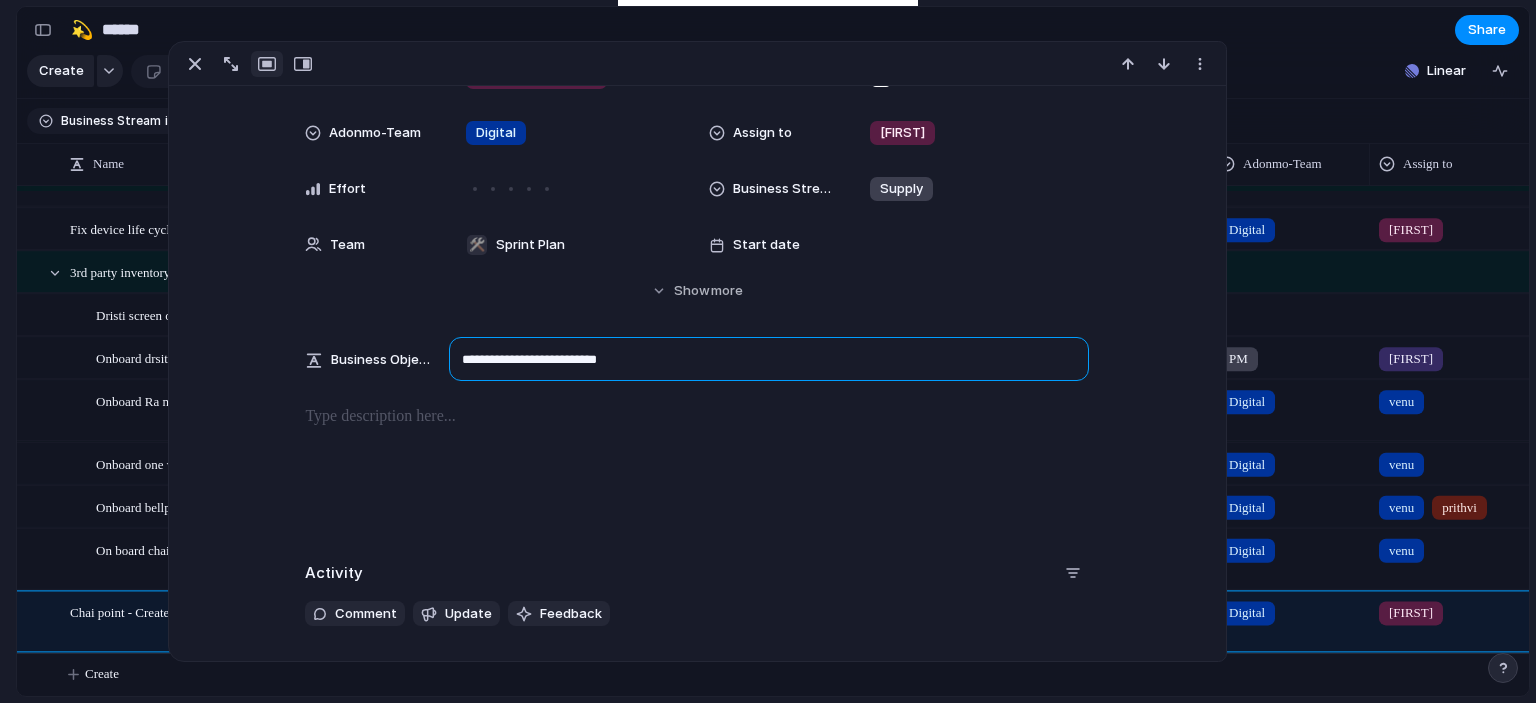 scroll, scrollTop: 263, scrollLeft: 0, axis: vertical 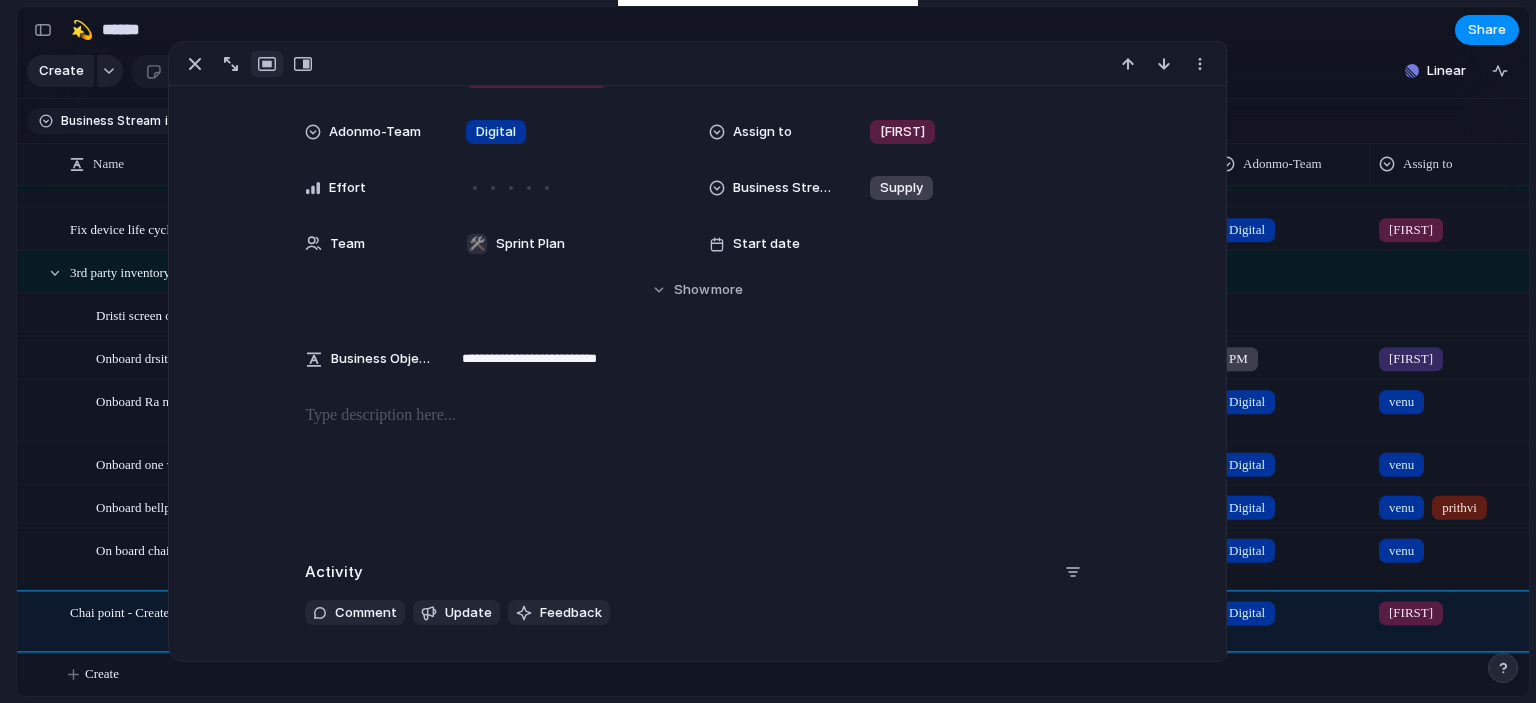 click at bounding box center [697, 468] 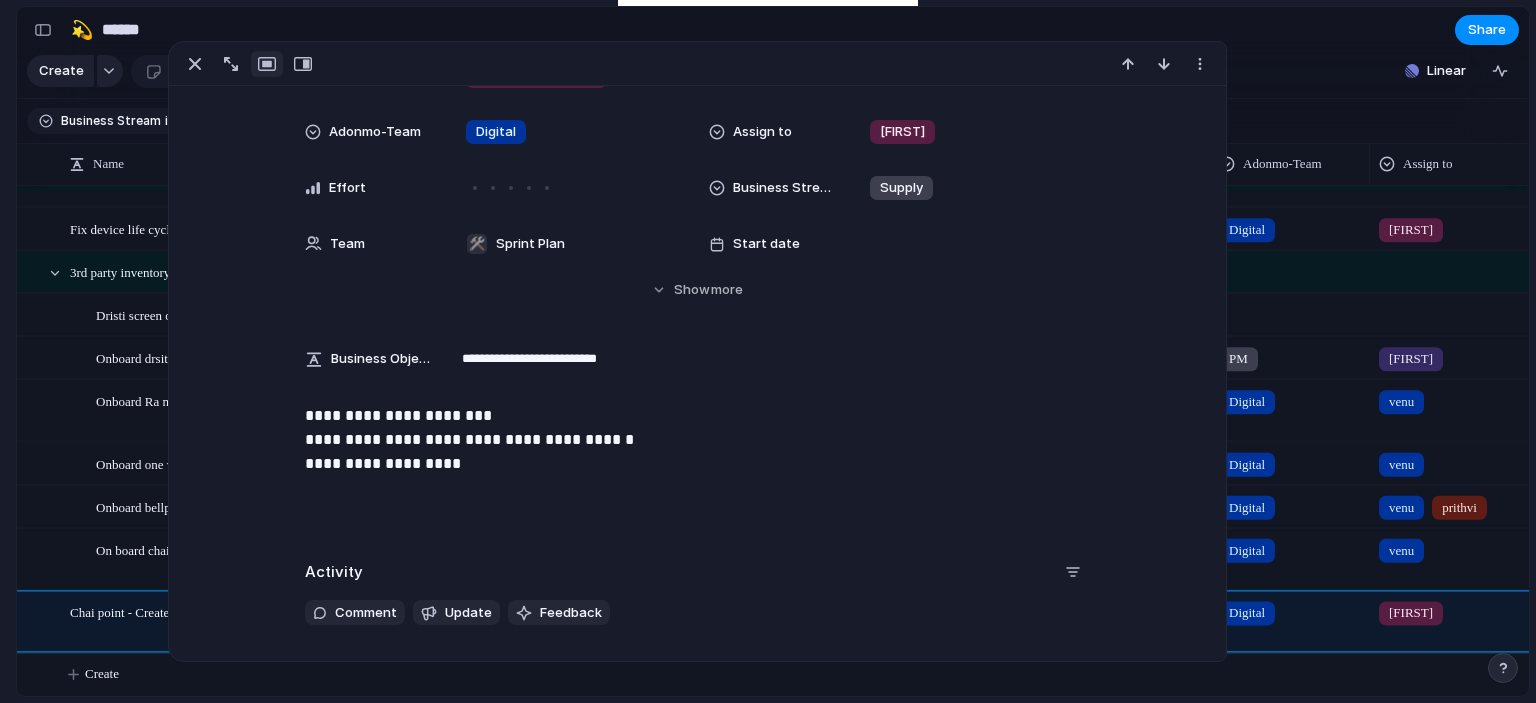 click on "**********" at bounding box center (469, 439) 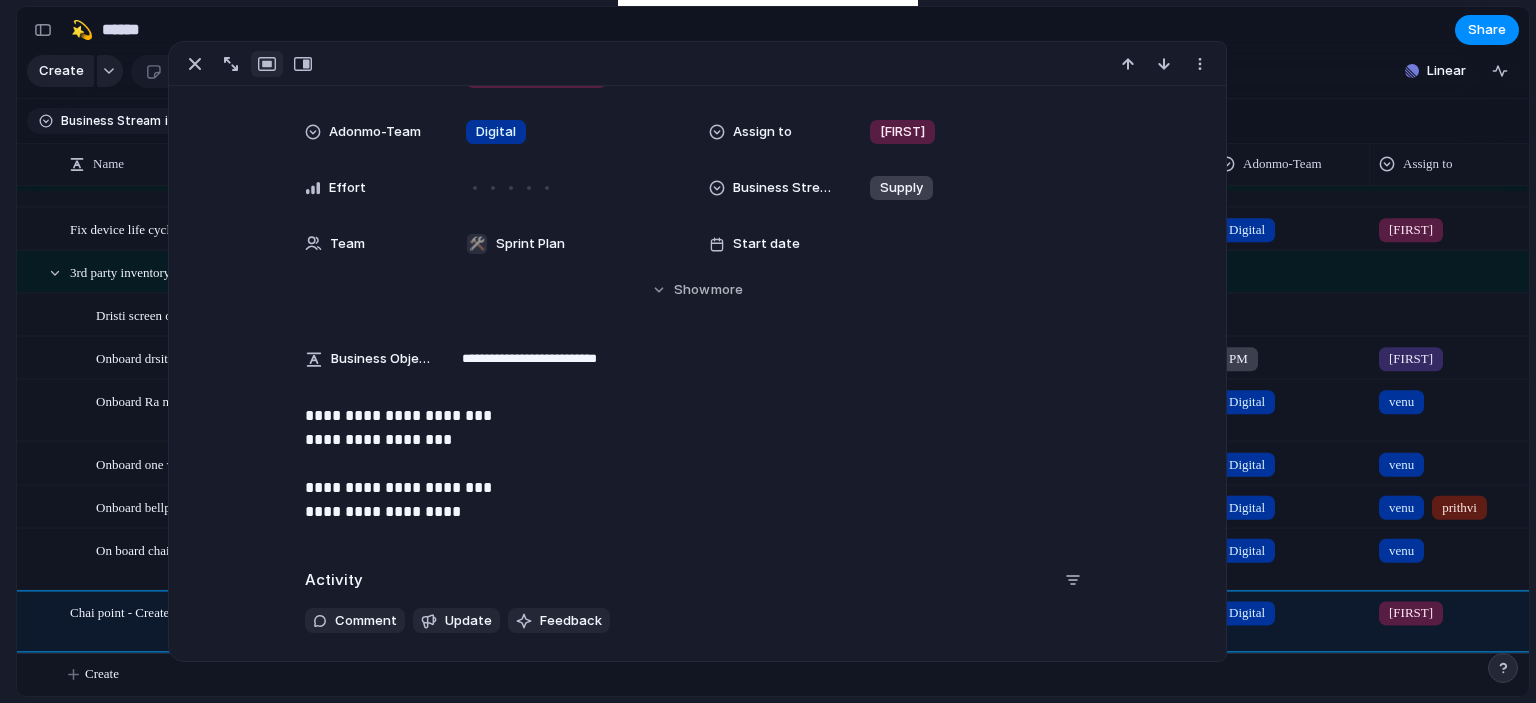 click on "**********" at bounding box center [697, 464] 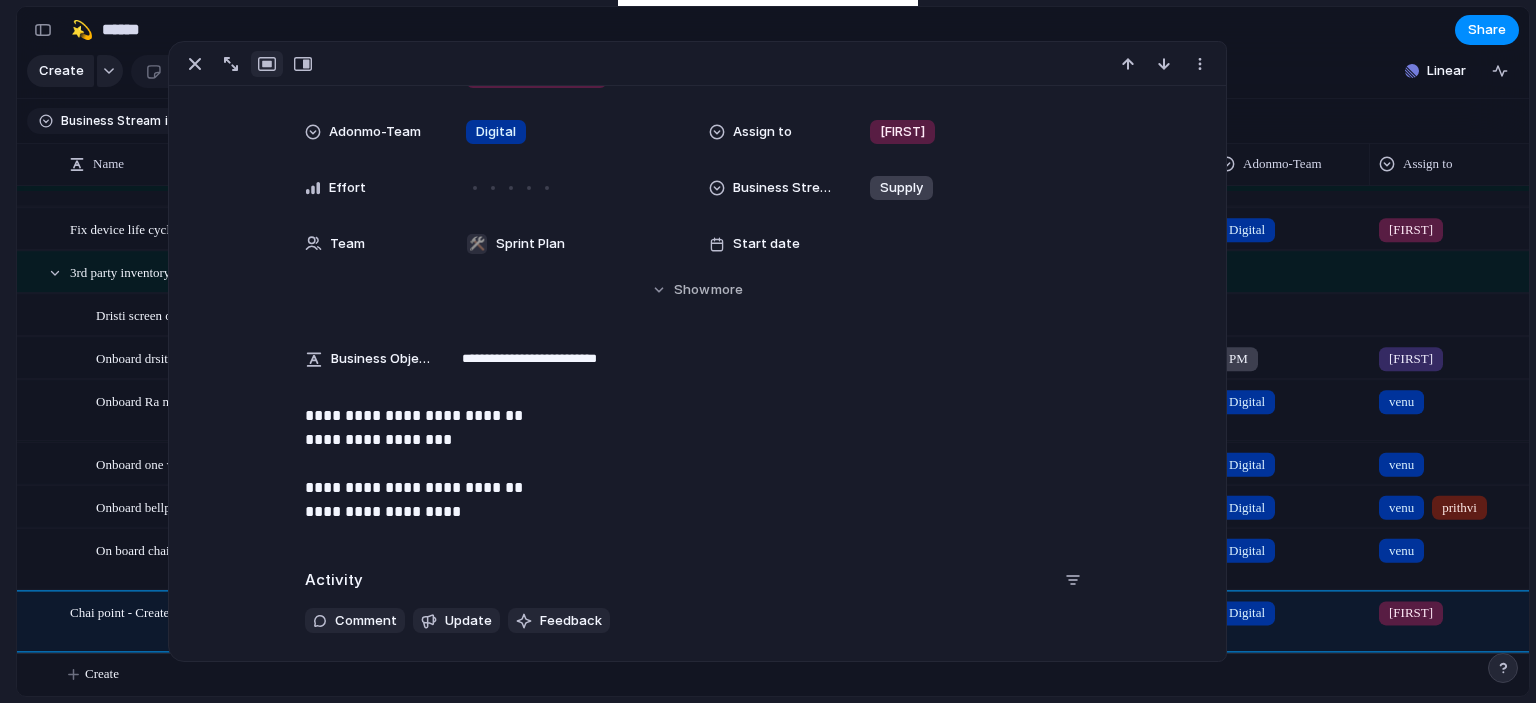 scroll, scrollTop: 0, scrollLeft: 0, axis: both 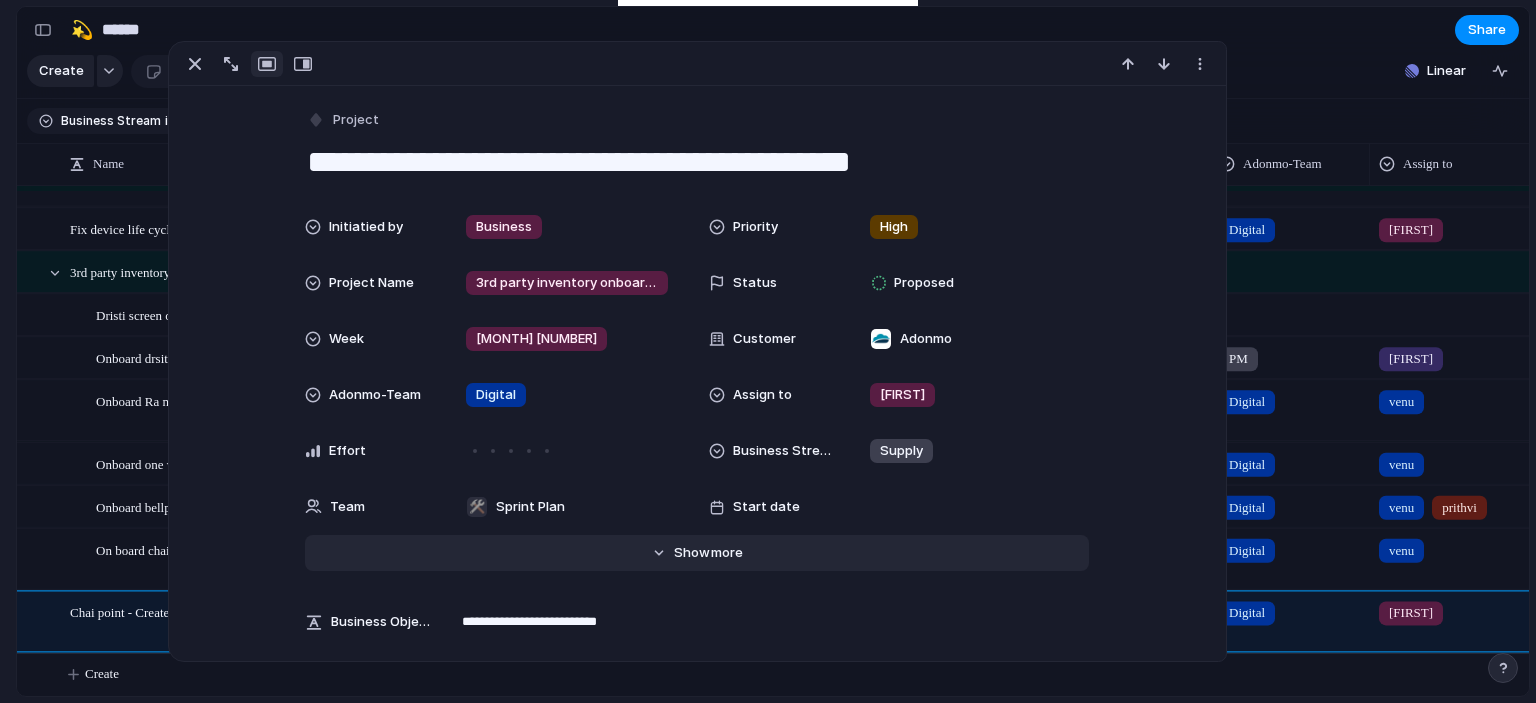 click on "Hide Show more" at bounding box center [697, 553] 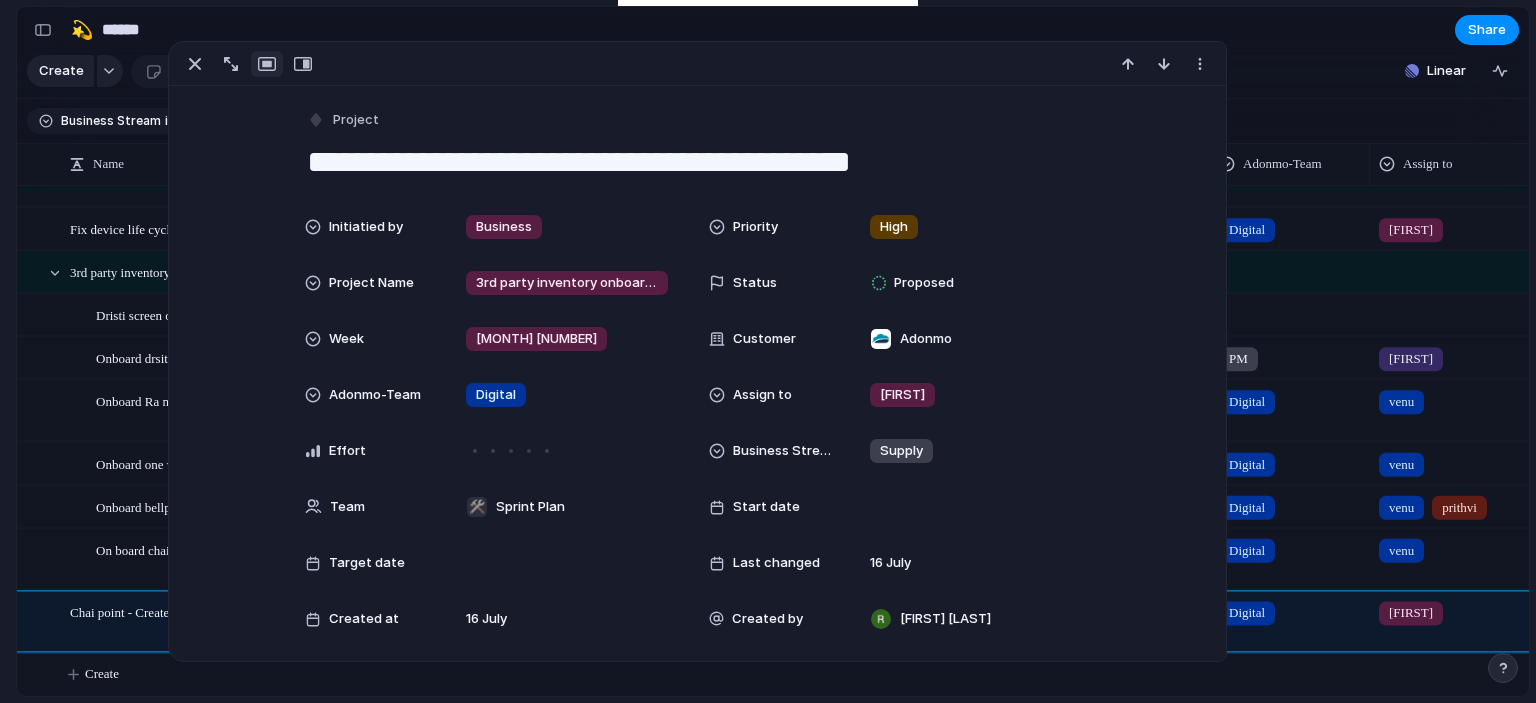 scroll, scrollTop: 115, scrollLeft: 0, axis: vertical 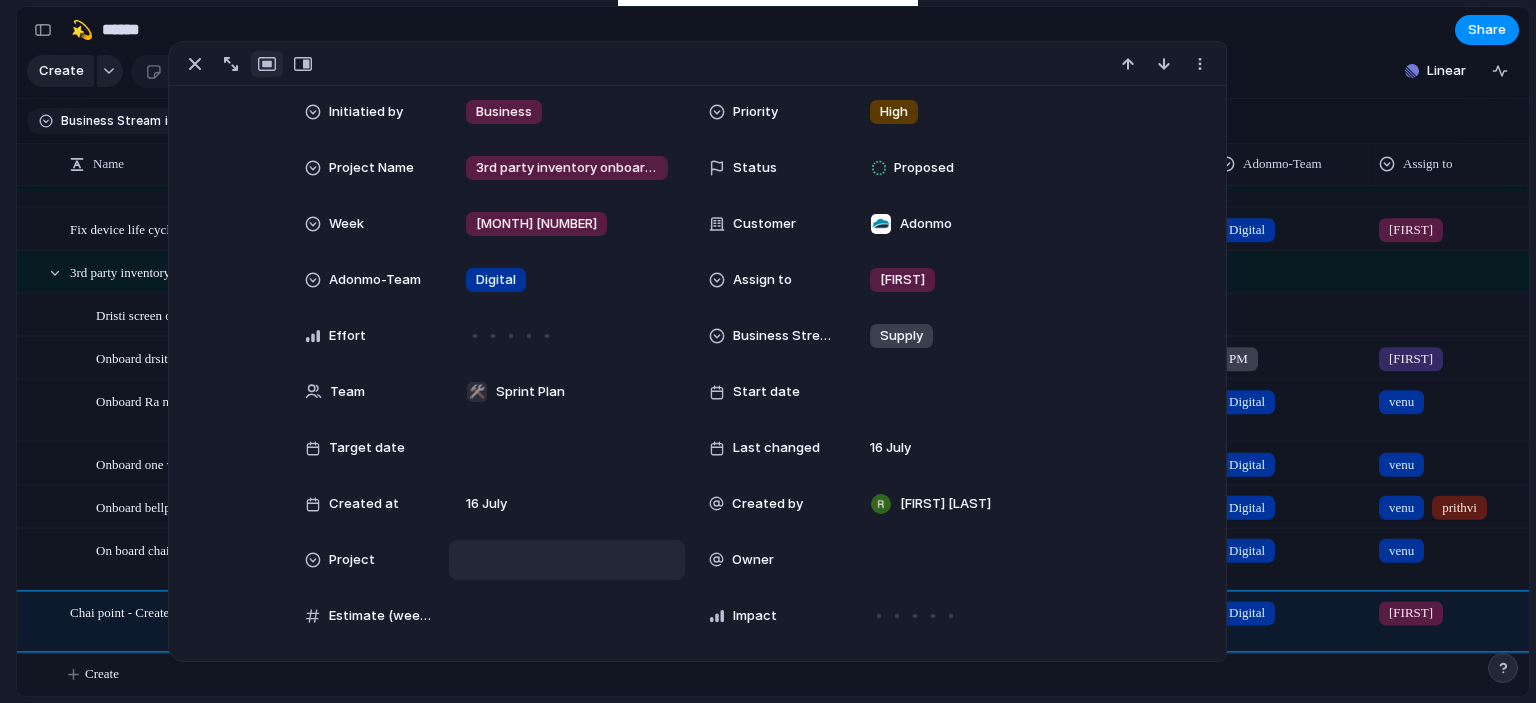click at bounding box center [567, 560] 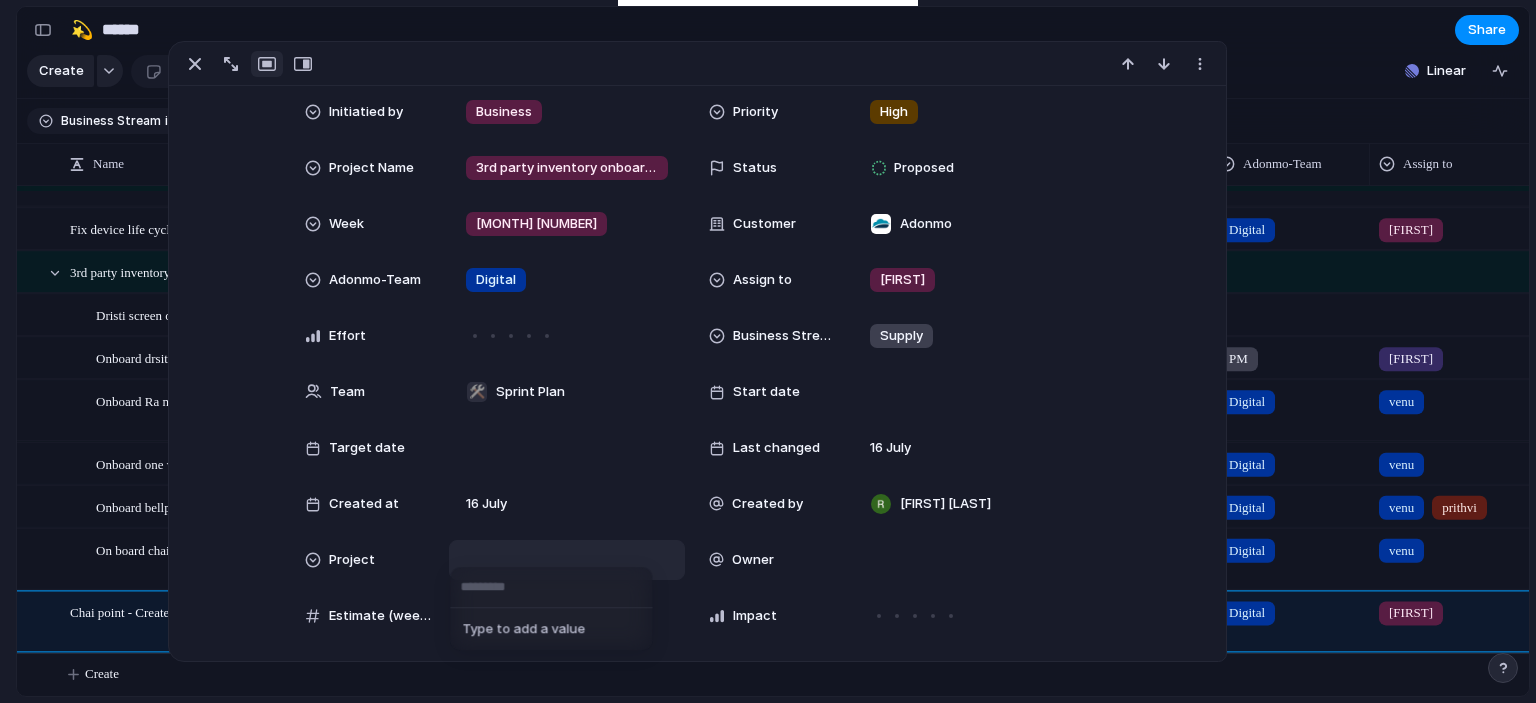click at bounding box center [551, 587] 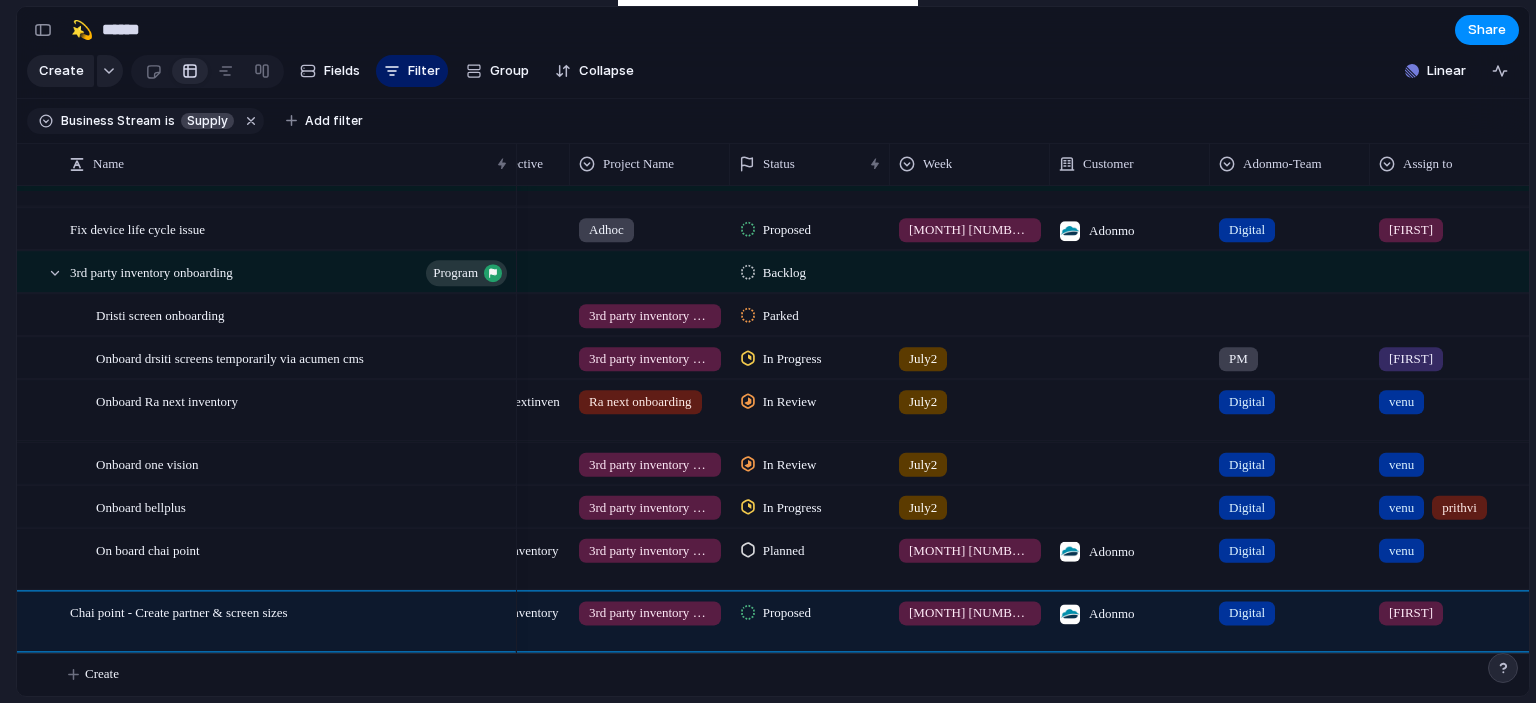 click on "Keep using Index You're approaching the free limit of 300 work items Upgrade plan" at bounding box center (8, 599) 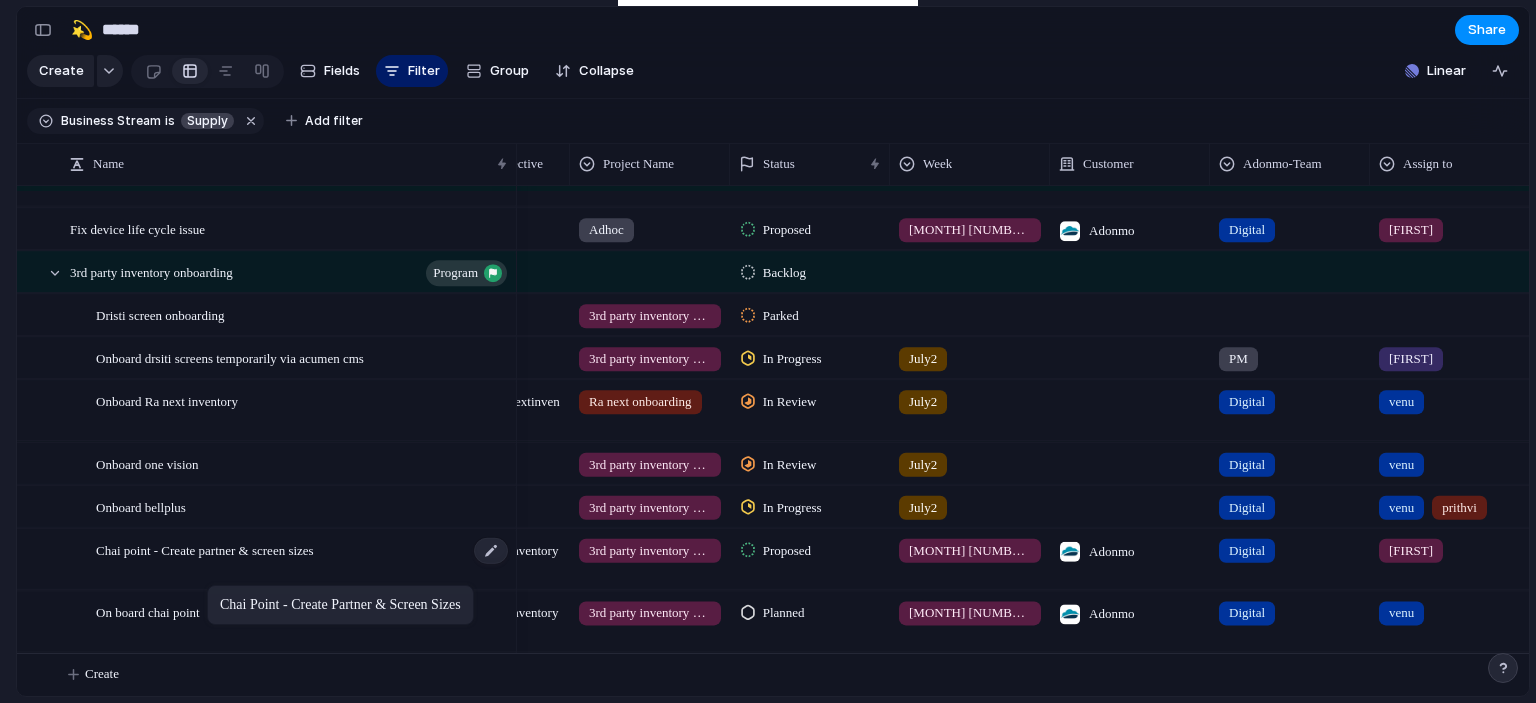 drag, startPoint x: 142, startPoint y: 619, endPoint x: 216, endPoint y: 587, distance: 80.622574 